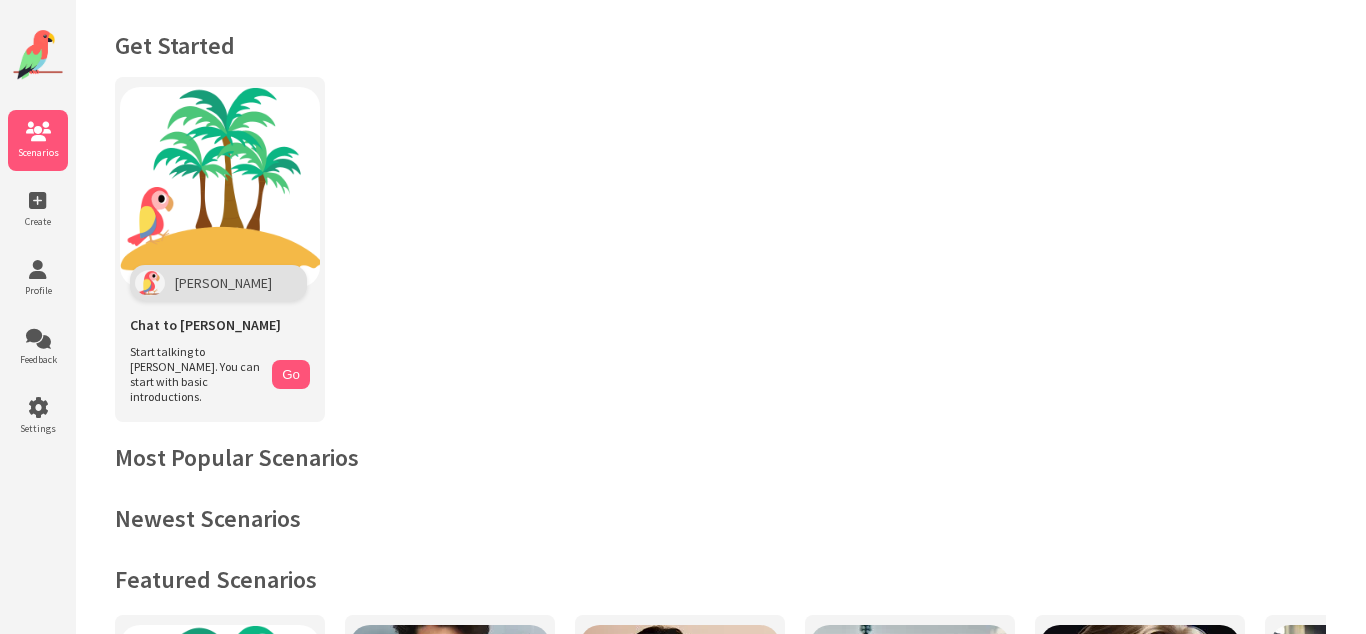 scroll, scrollTop: 0, scrollLeft: 0, axis: both 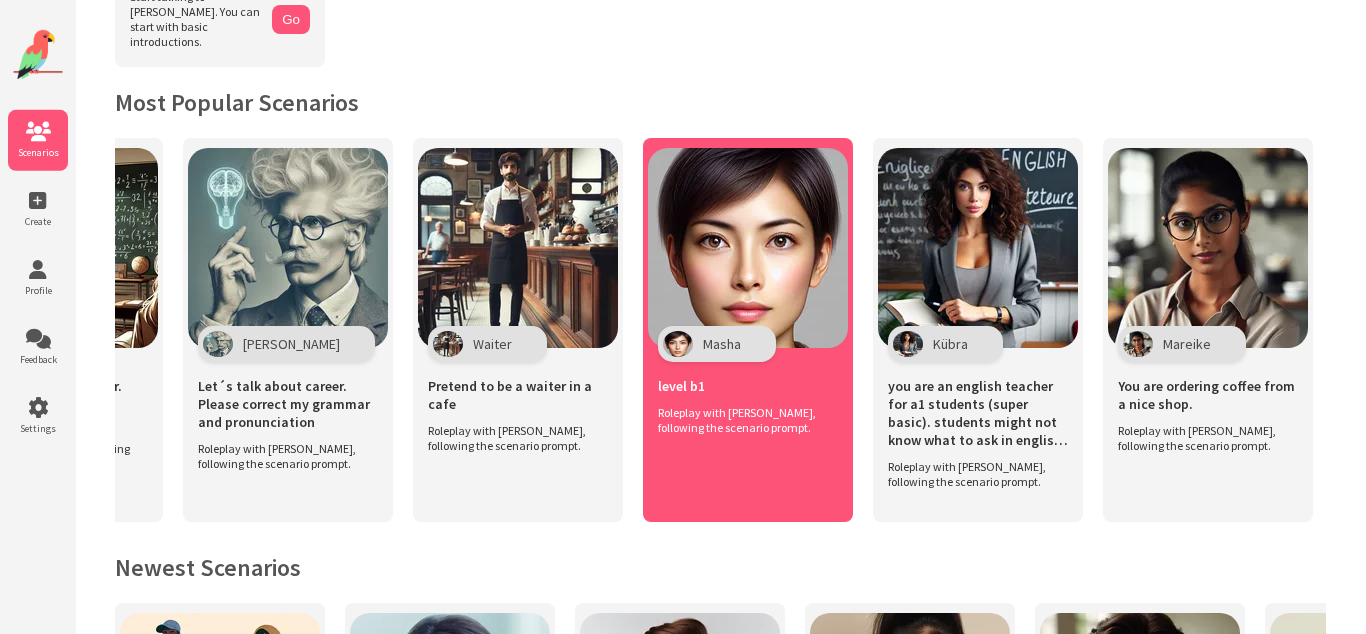 click at bounding box center [748, 248] 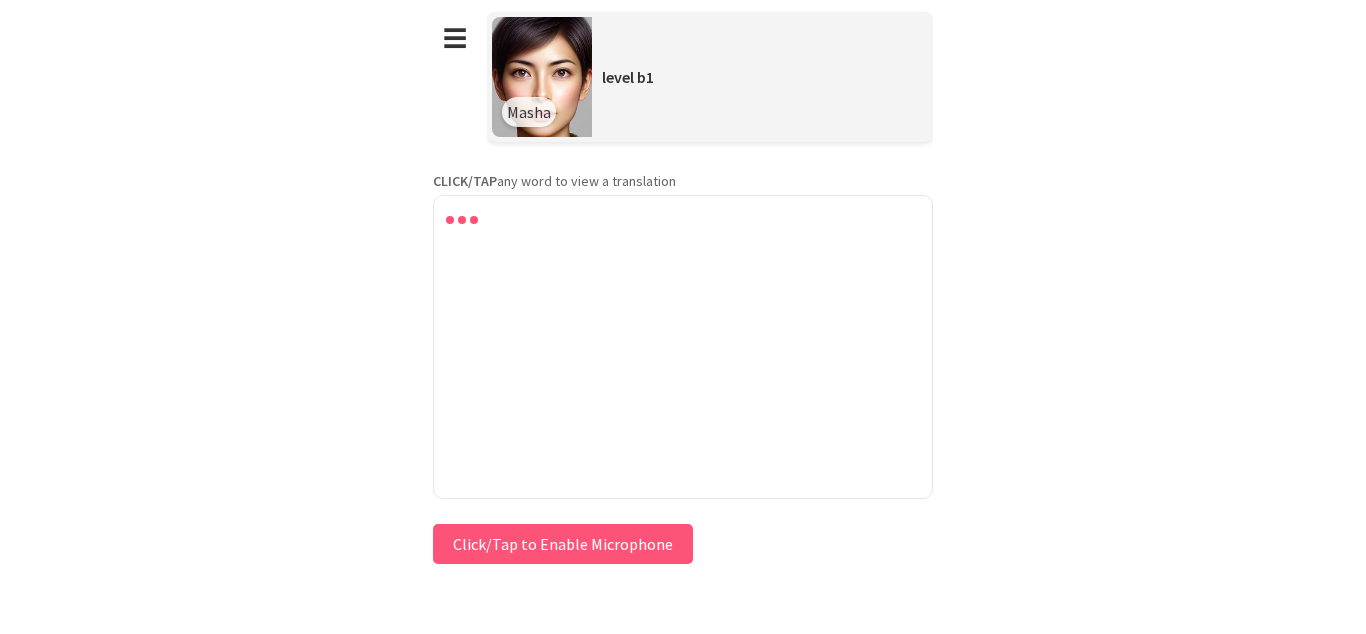 scroll, scrollTop: 0, scrollLeft: 0, axis: both 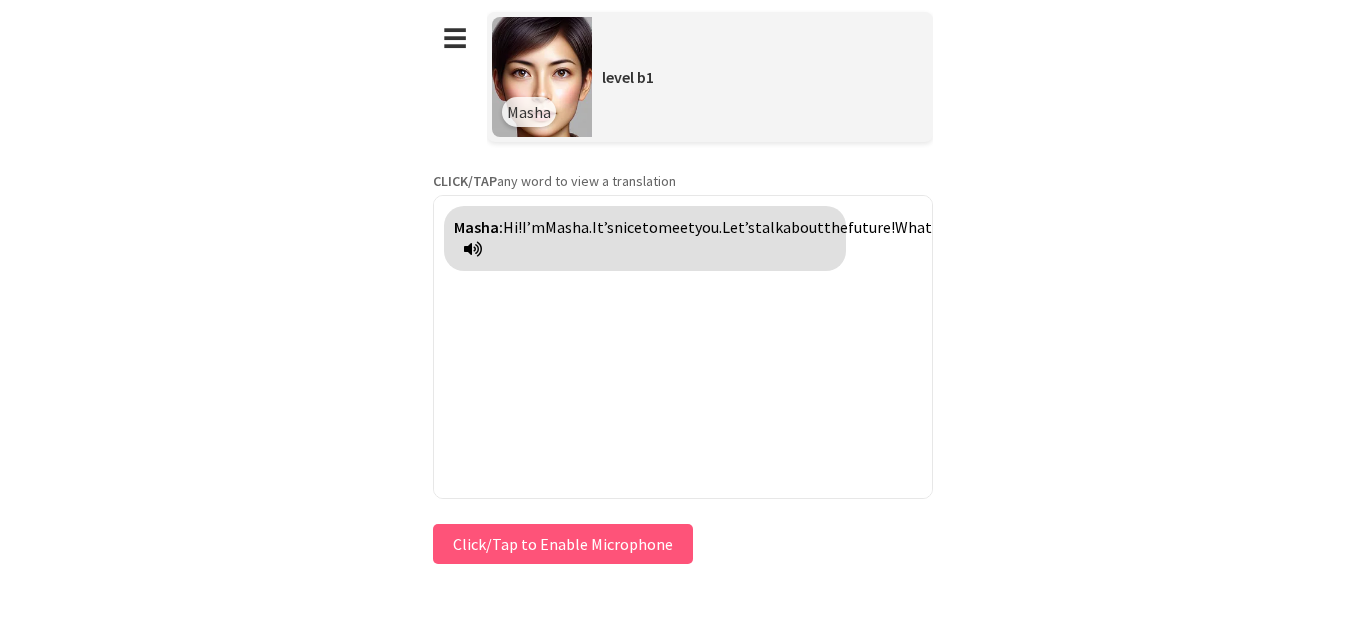type 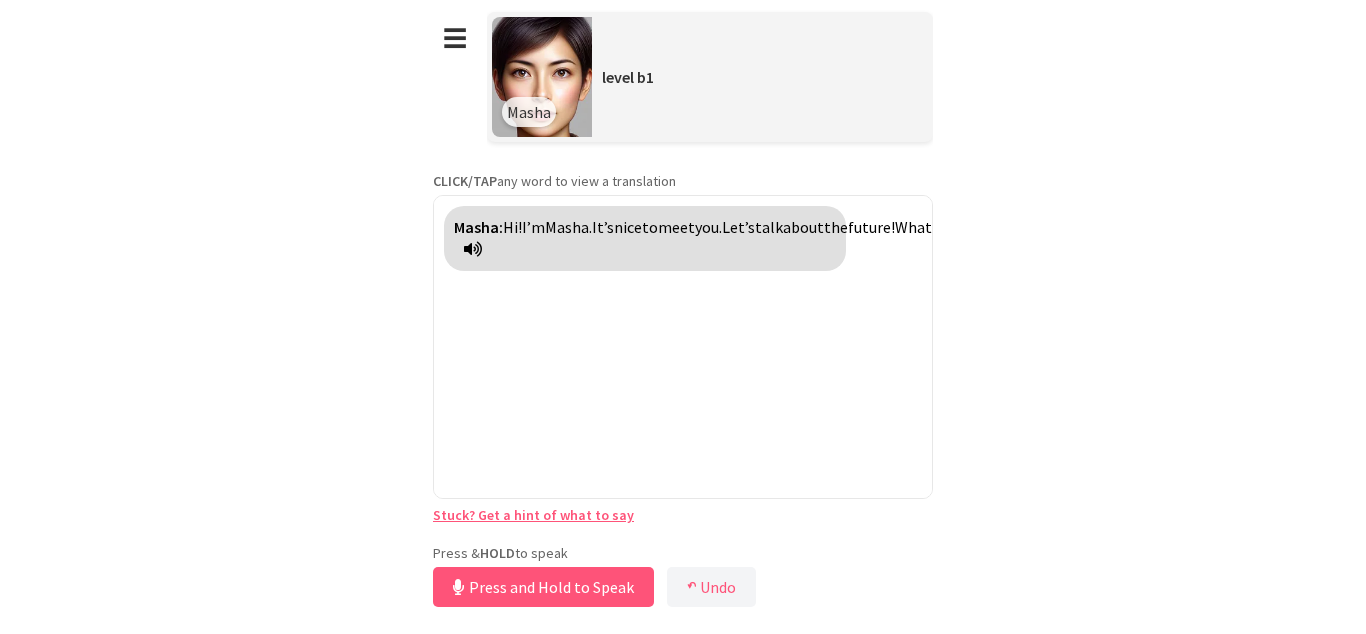 click on "**********" at bounding box center [683, 306] 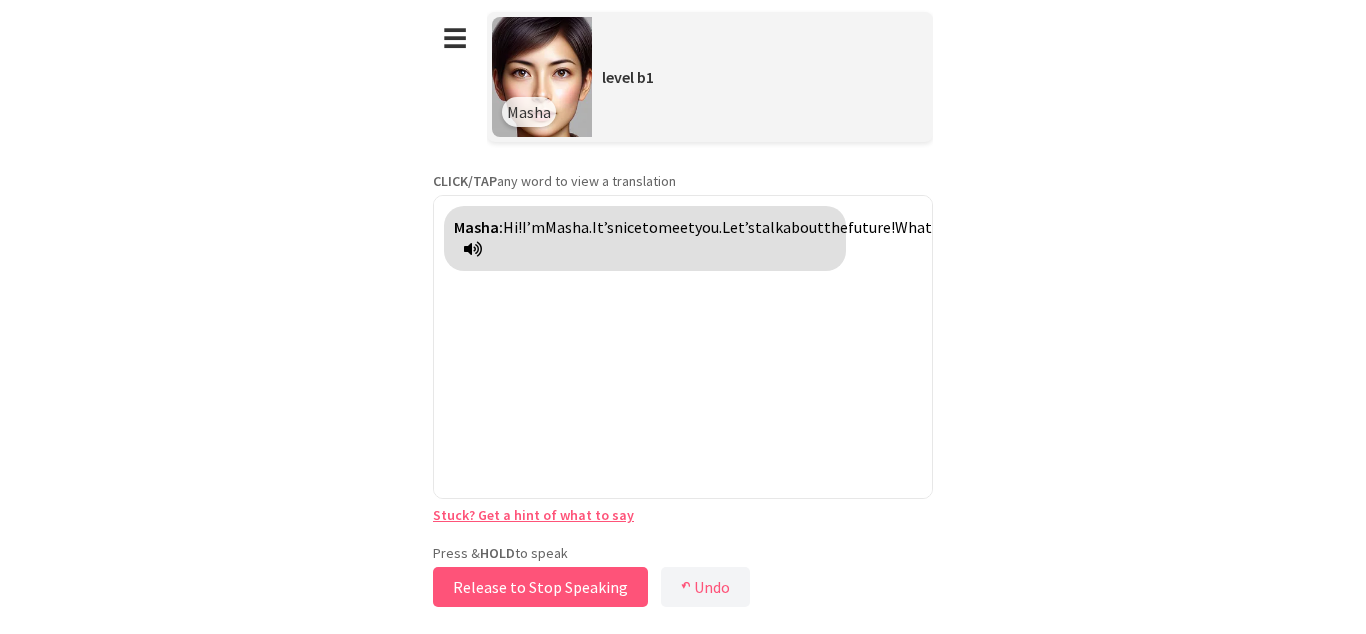 click on "Release to Stop Speaking" at bounding box center [540, 587] 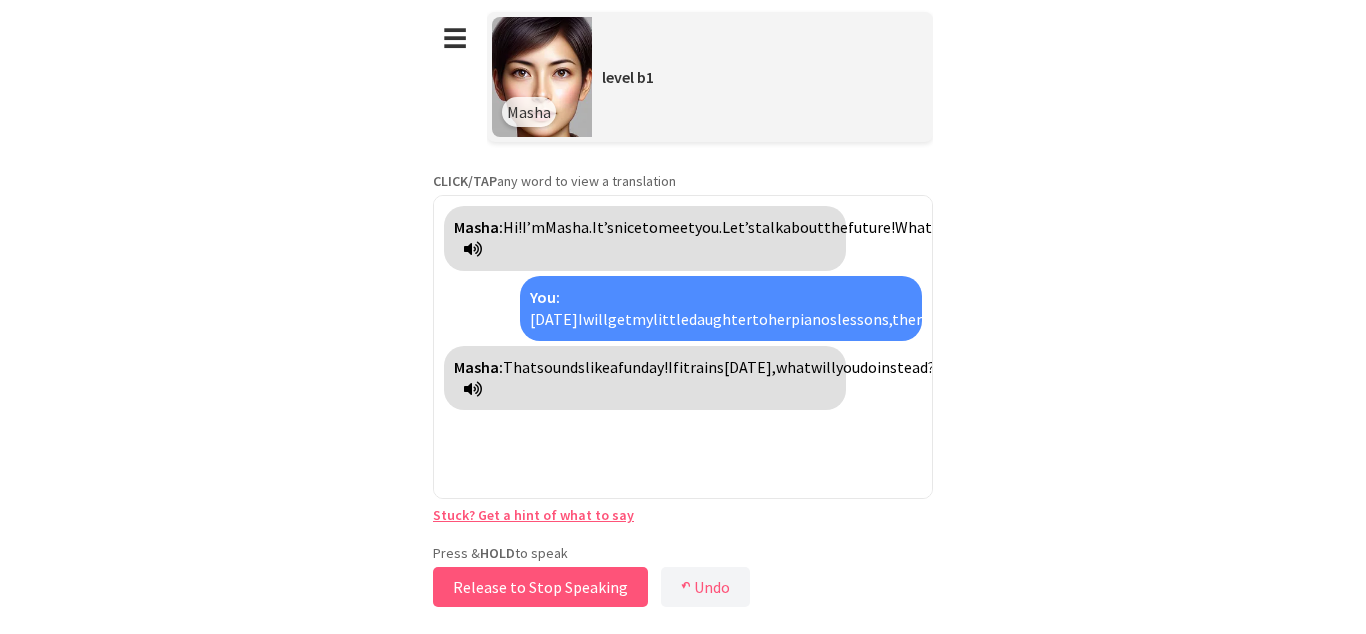 click on "Release to Stop Speaking" at bounding box center [540, 587] 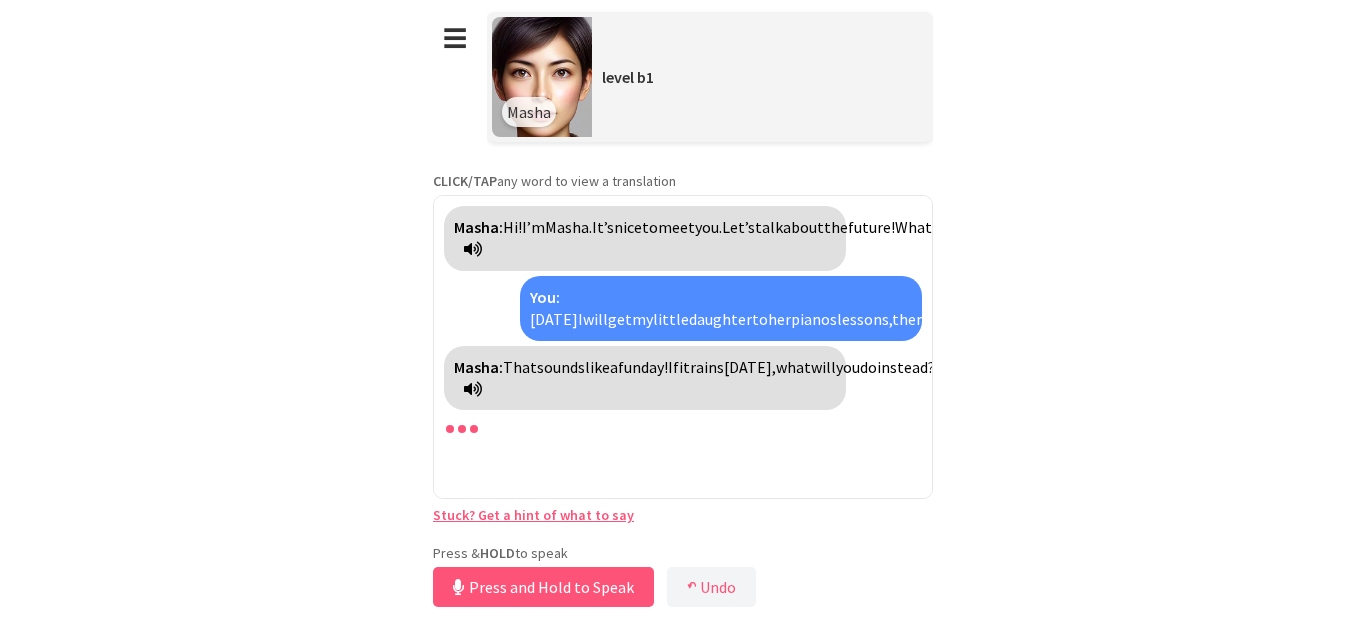 scroll, scrollTop: 9, scrollLeft: 0, axis: vertical 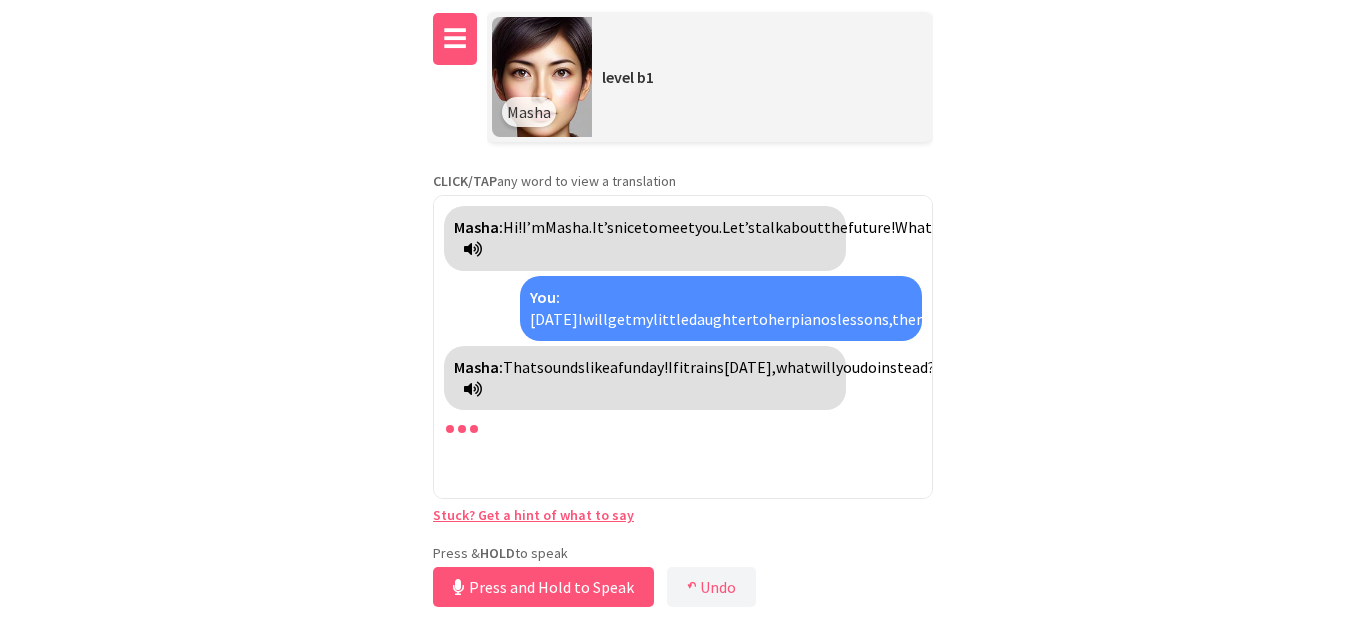 click on "☰" at bounding box center (455, 39) 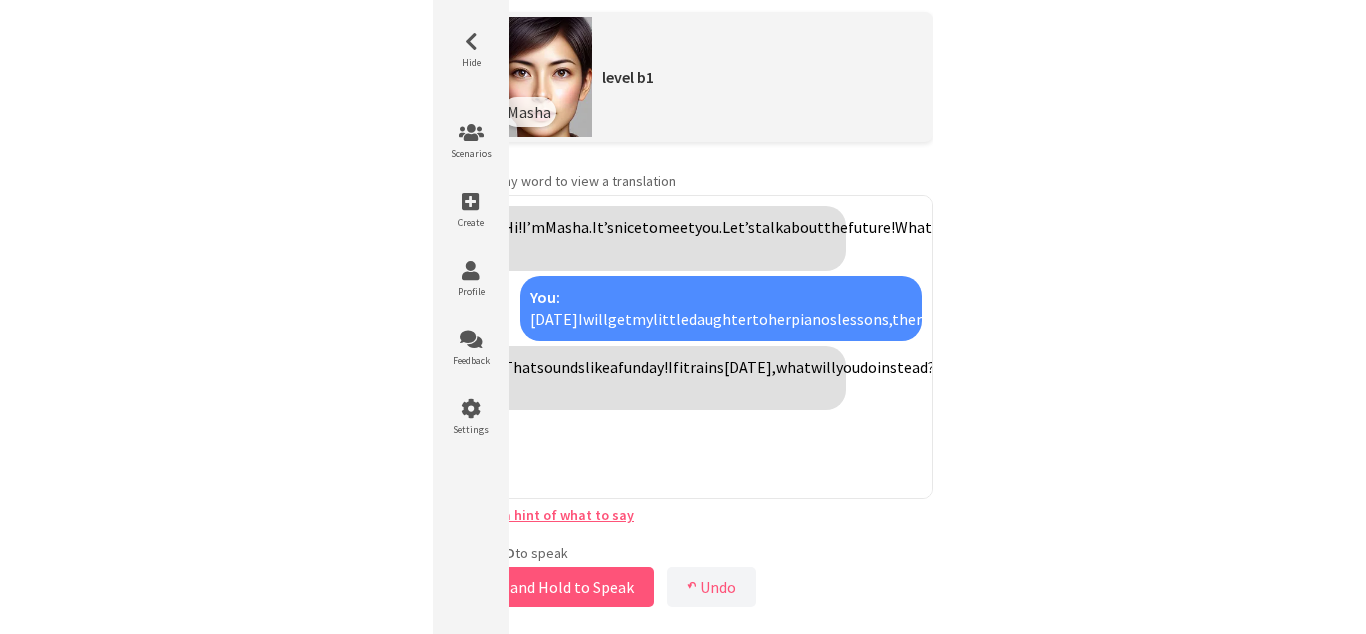 click on "**********" at bounding box center (683, 306) 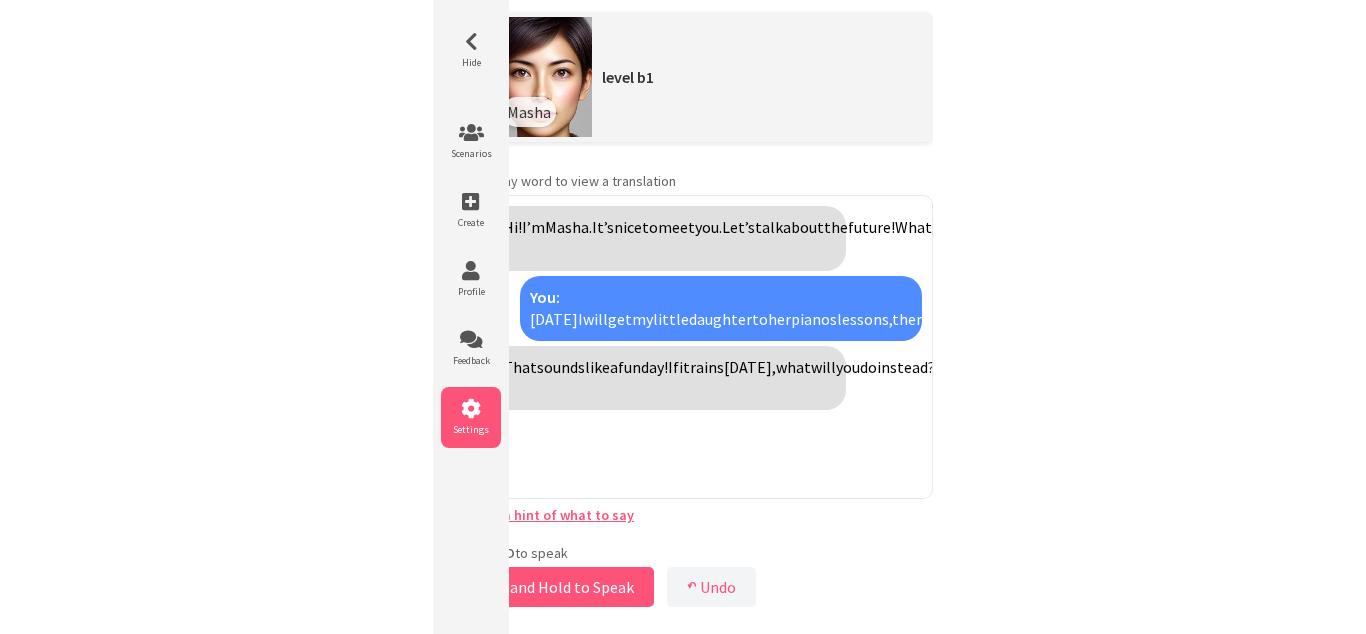 click at bounding box center [471, 409] 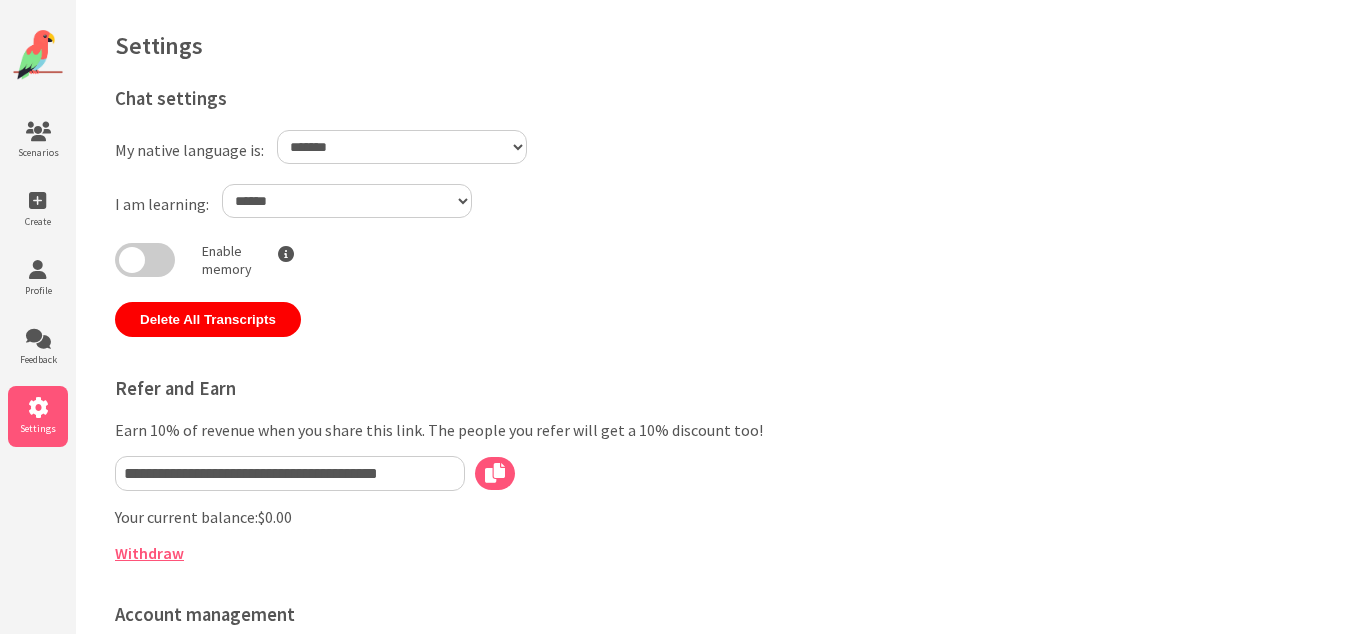 select on "**" 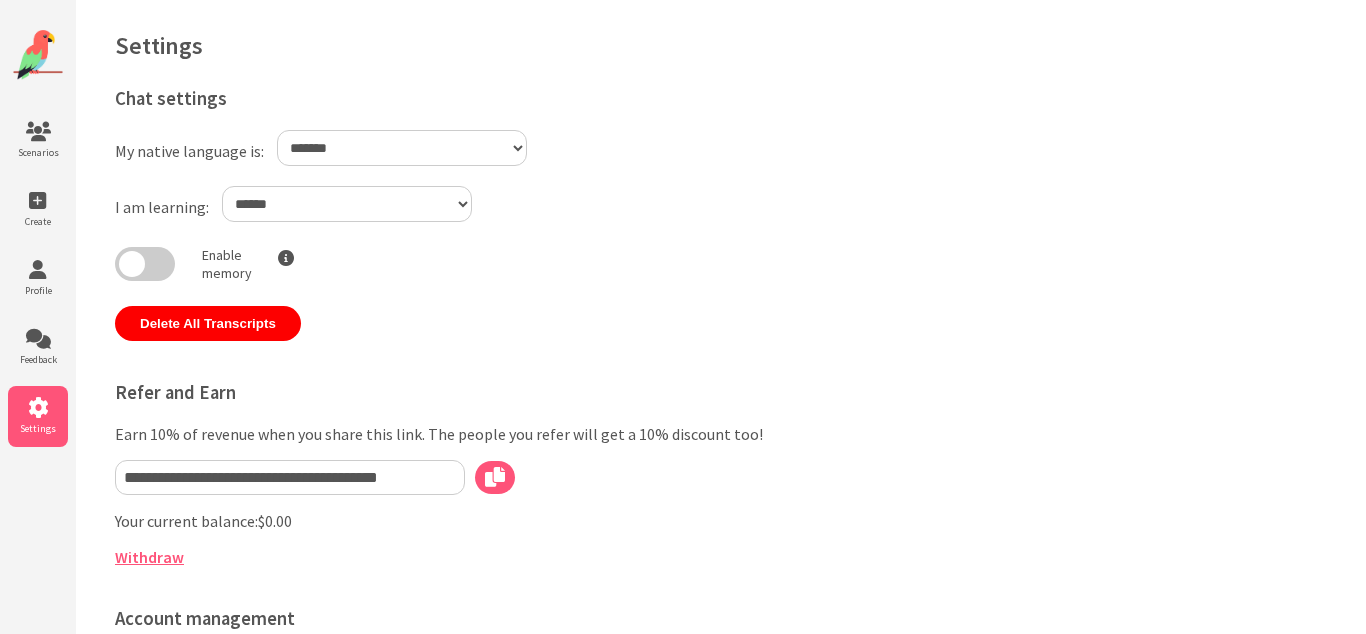 scroll, scrollTop: 0, scrollLeft: 0, axis: both 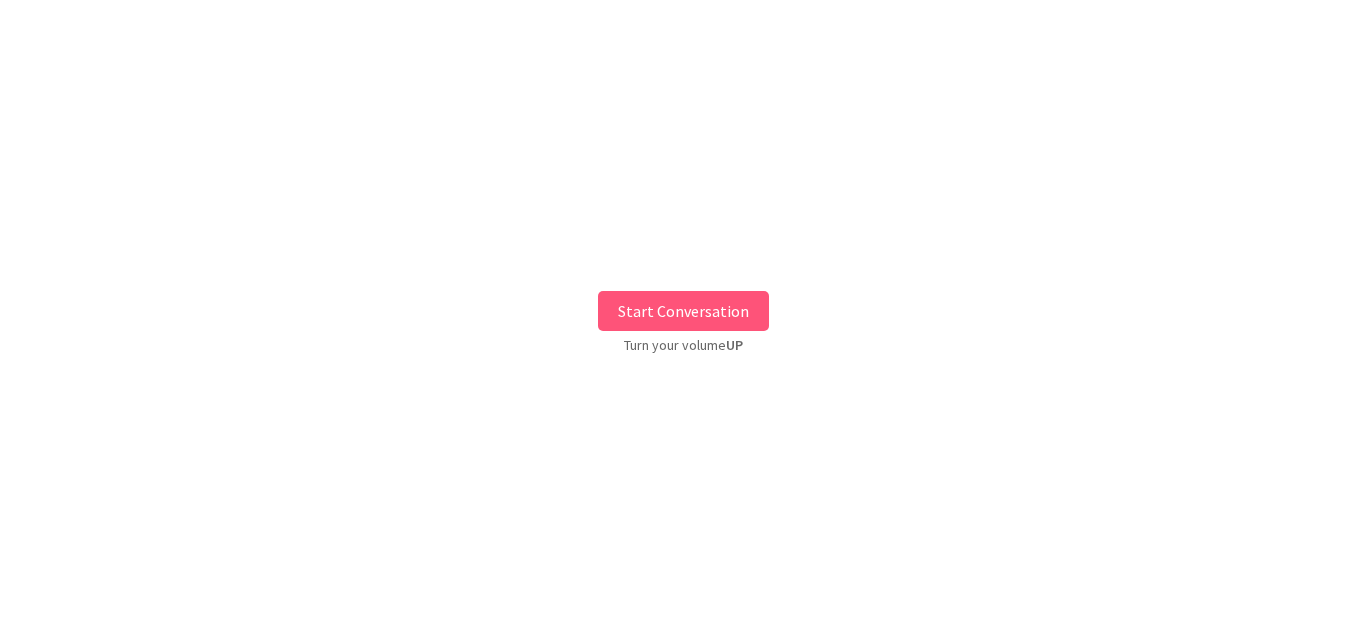 click on "Start Conversation" at bounding box center (683, 311) 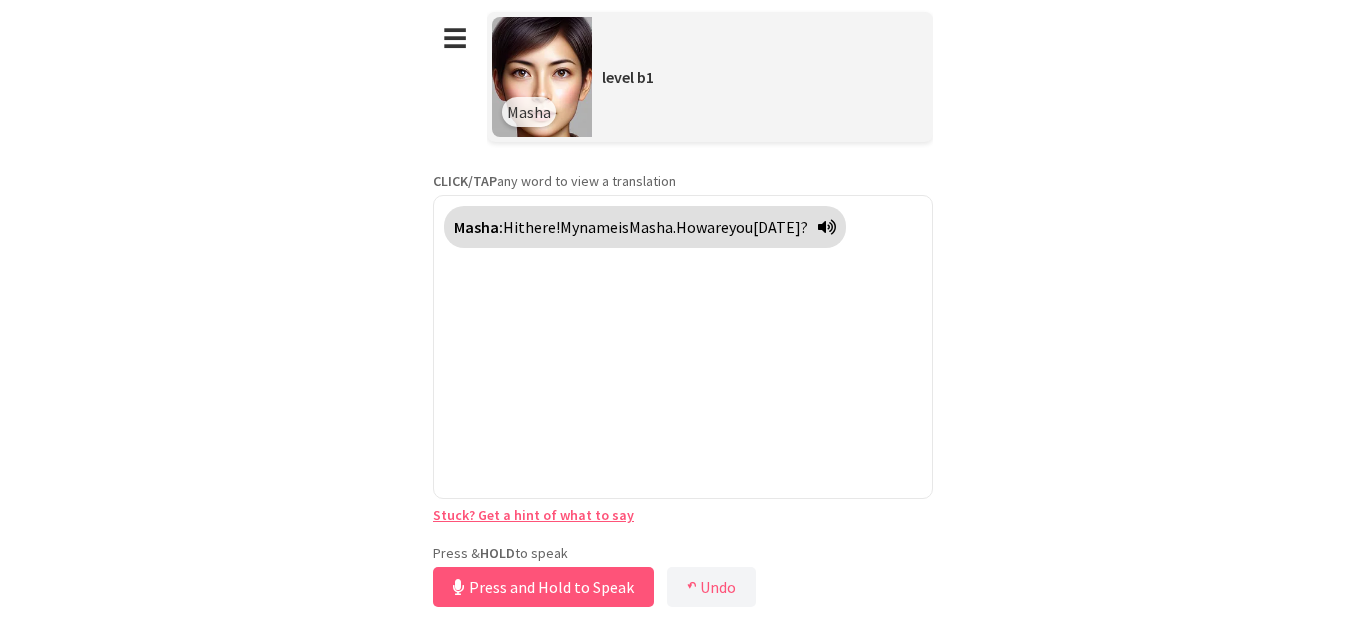 click on "**********" at bounding box center (683, 306) 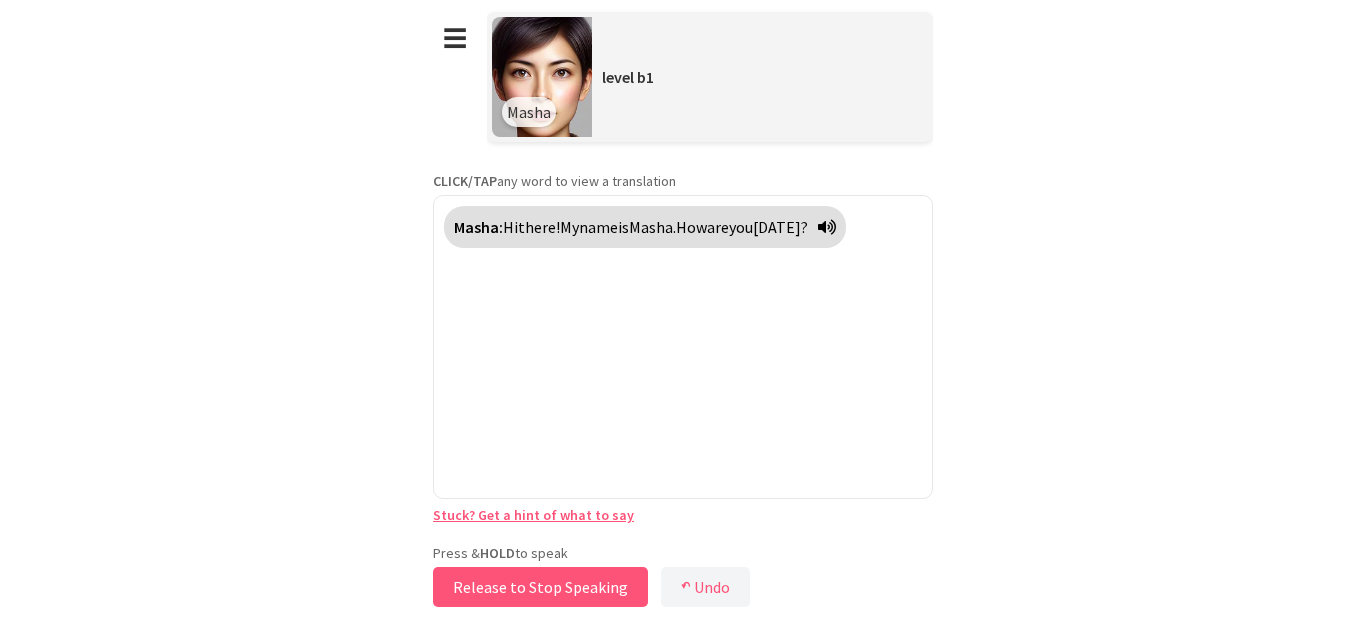 click on "Release to Stop Speaking" at bounding box center [540, 587] 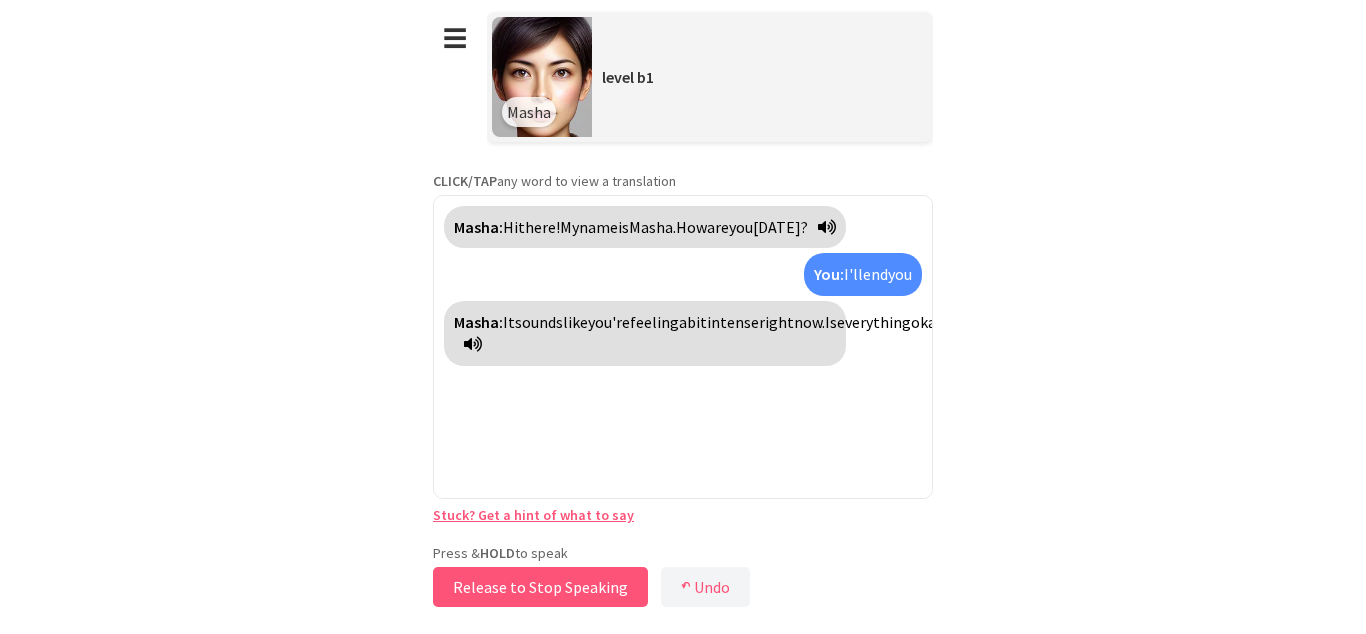 click on "Release to Stop Speaking" at bounding box center (540, 587) 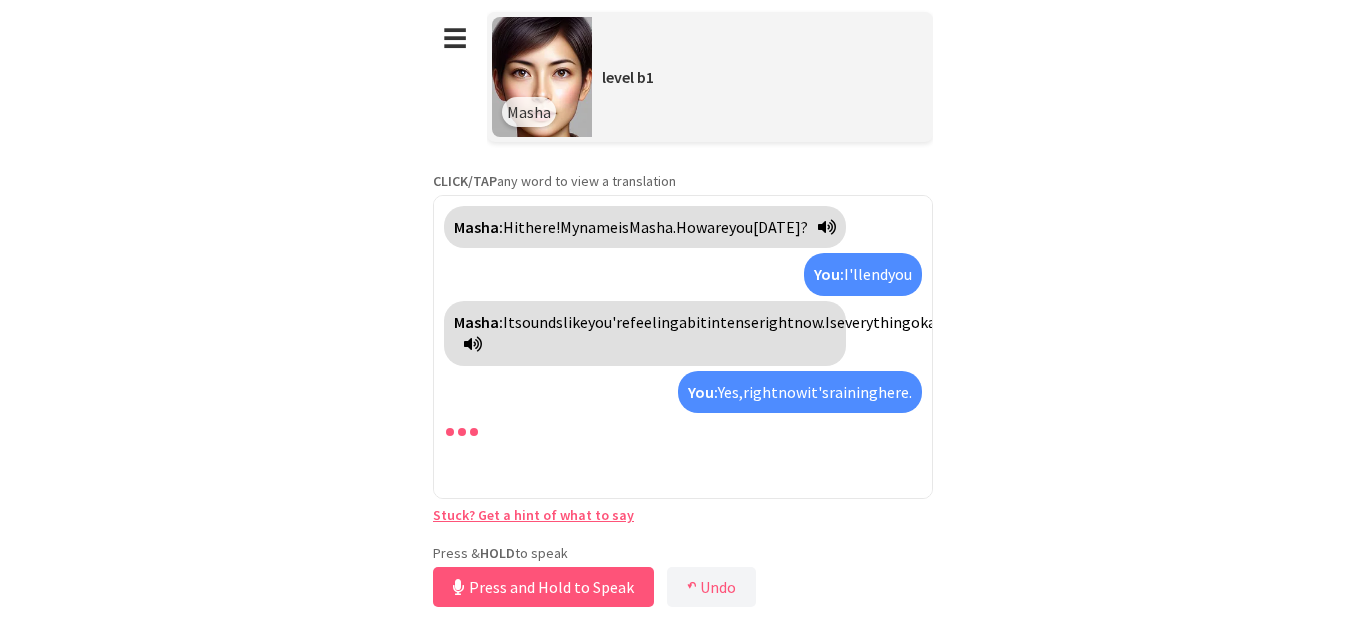 scroll, scrollTop: 12, scrollLeft: 0, axis: vertical 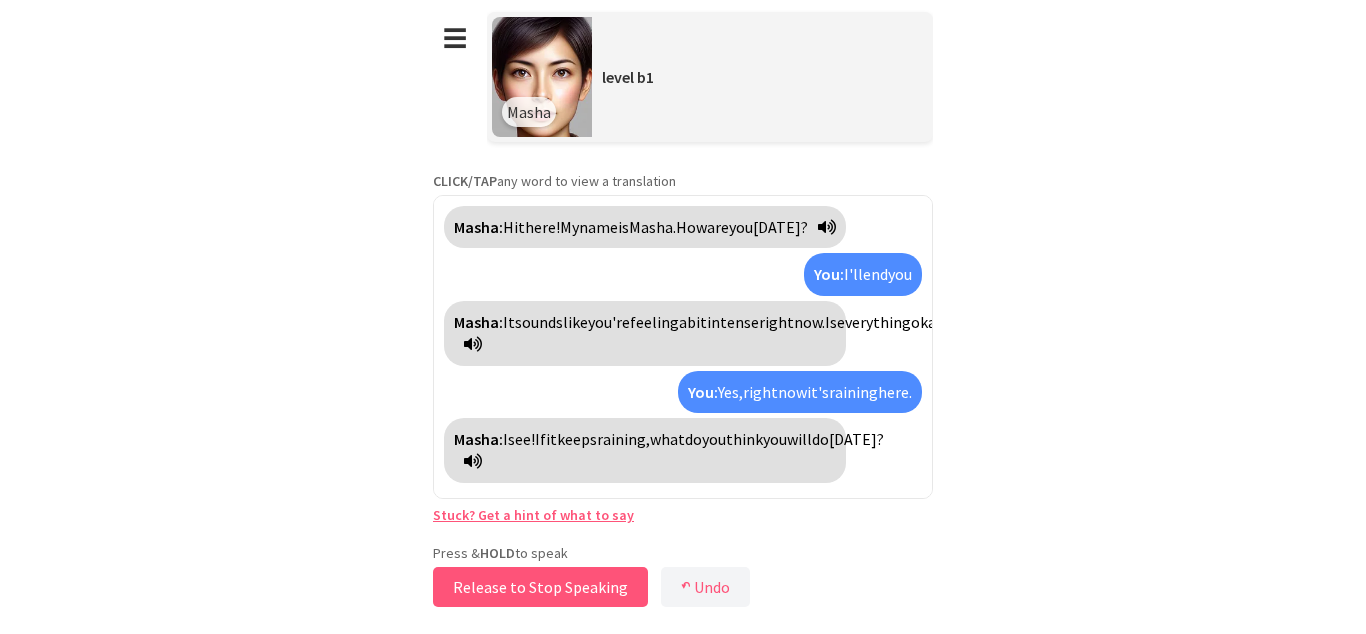 click on "Release to Stop Speaking" at bounding box center [540, 587] 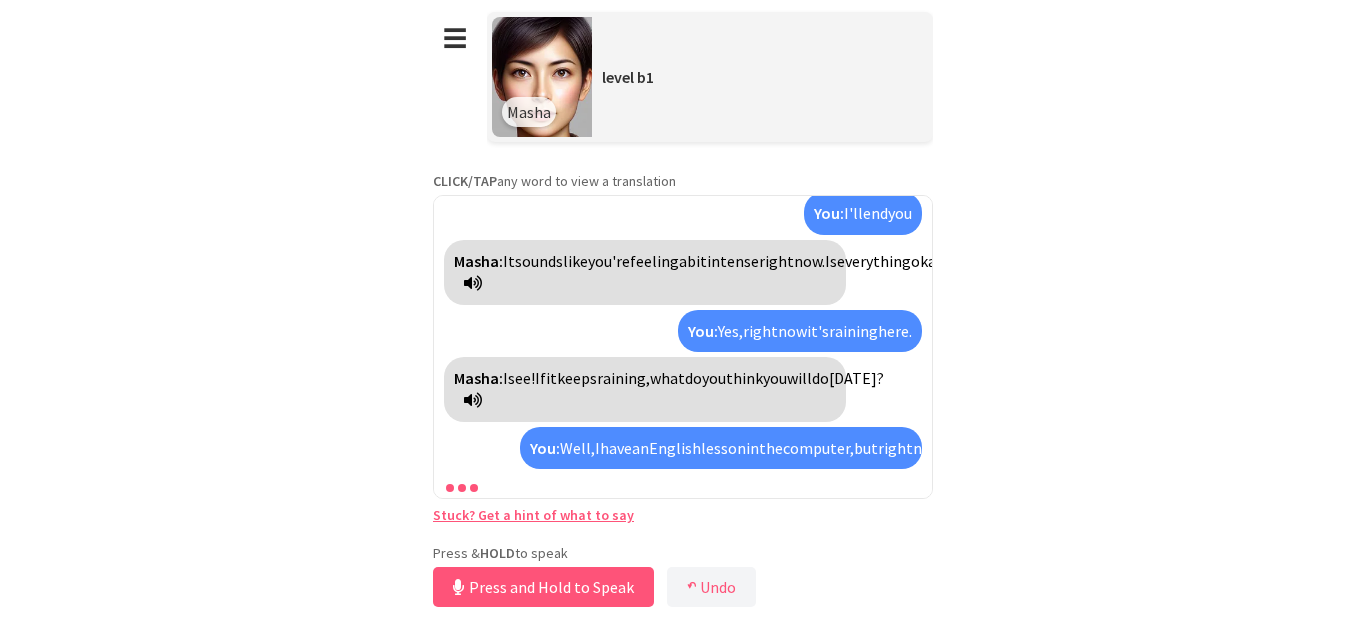 scroll, scrollTop: 219, scrollLeft: 0, axis: vertical 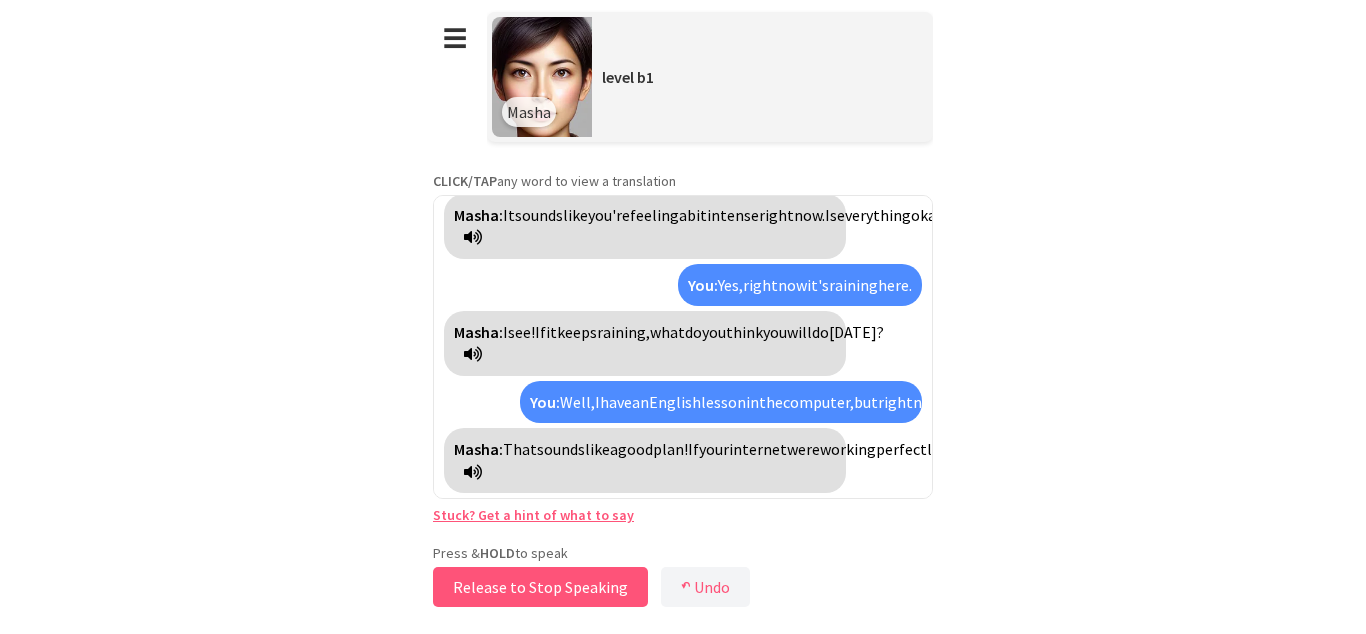click on "Release to Stop Speaking" at bounding box center (540, 587) 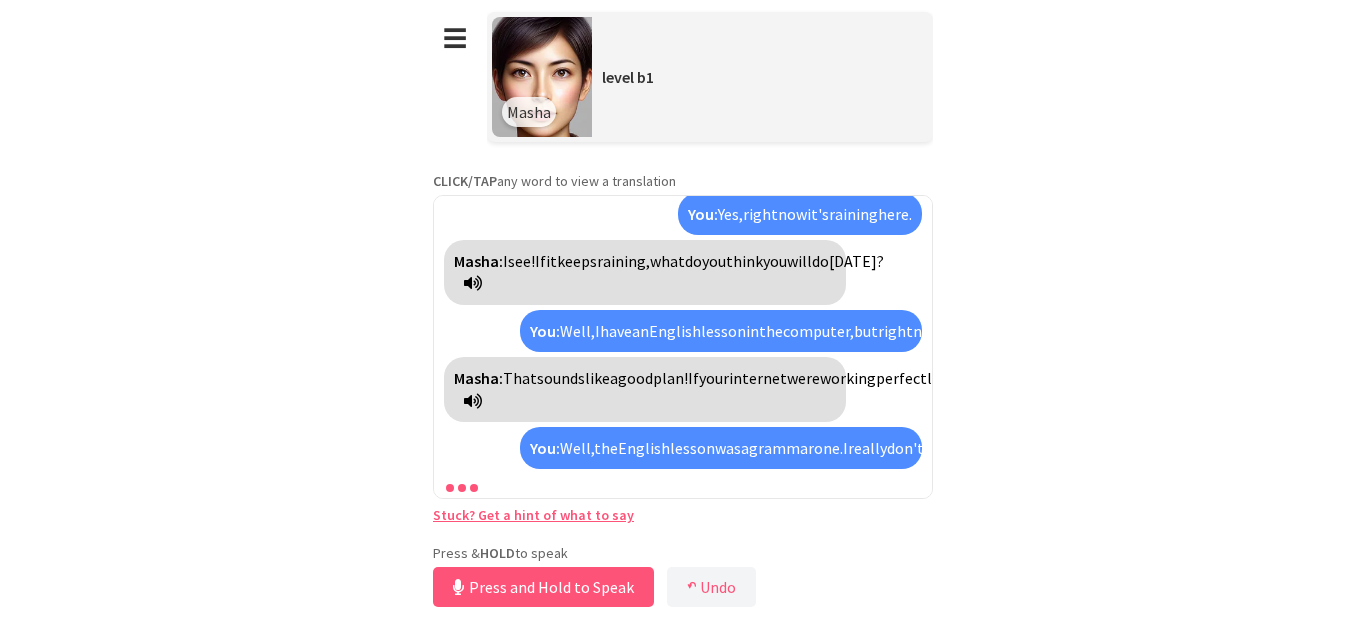 scroll, scrollTop: 381, scrollLeft: 0, axis: vertical 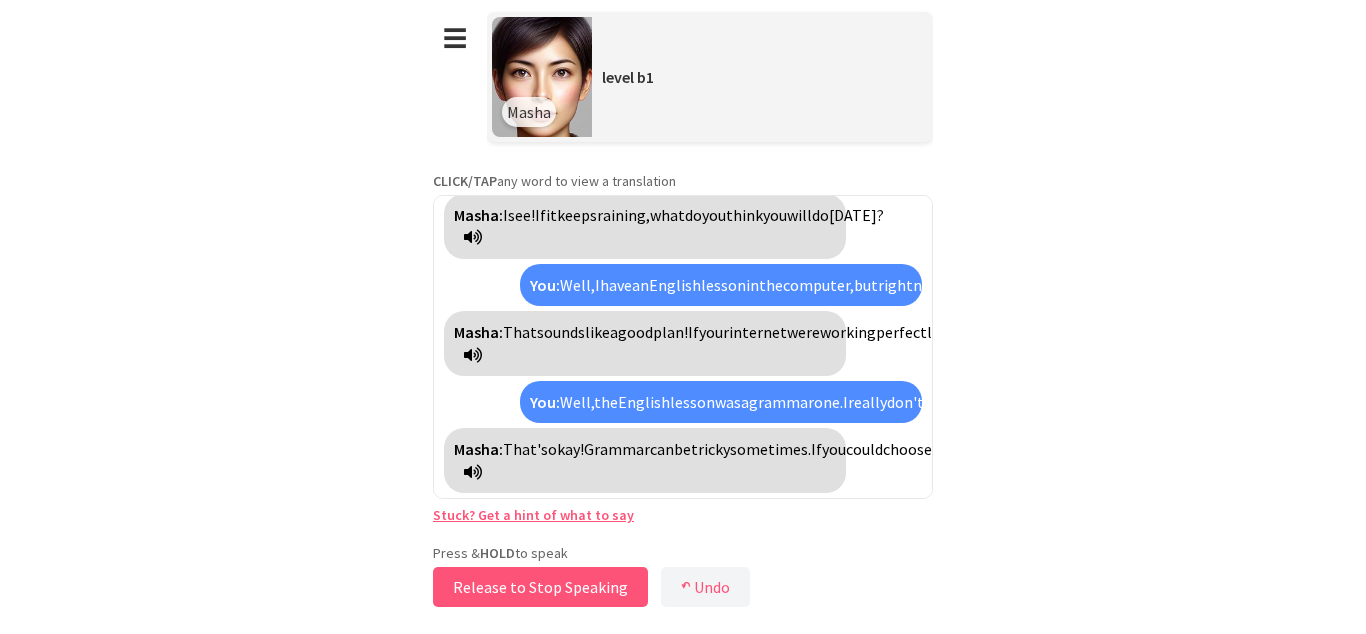 click on "Release to Stop Speaking" at bounding box center (540, 587) 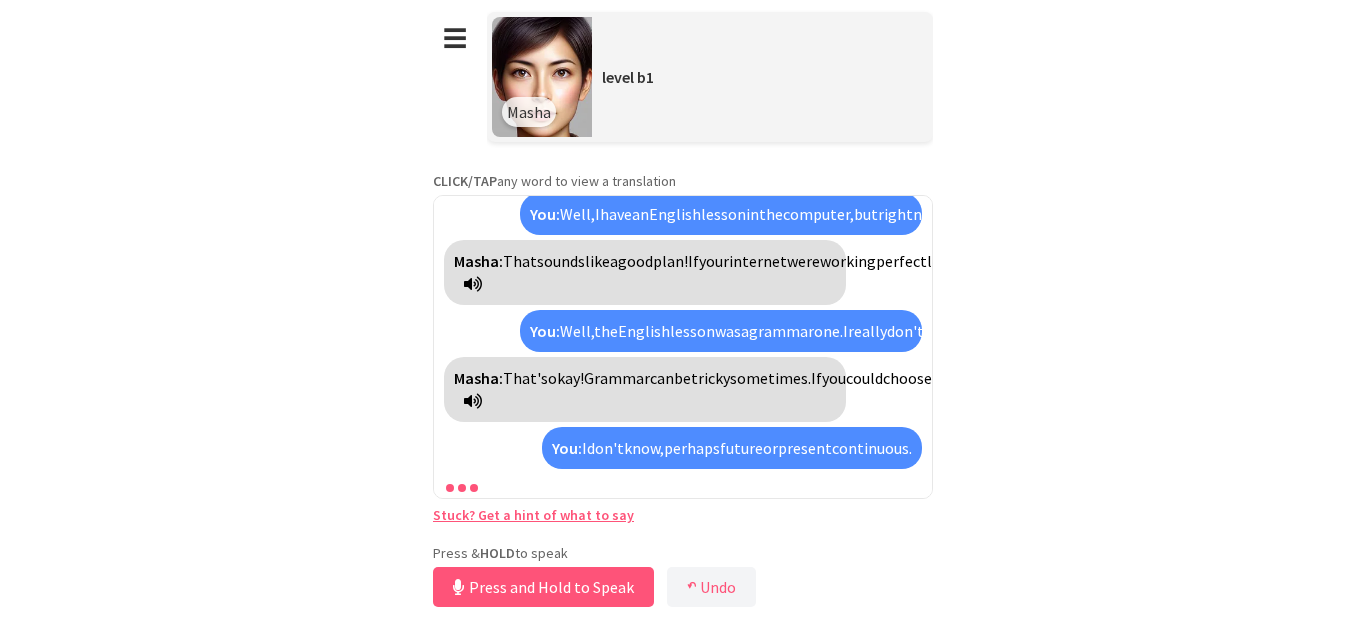 scroll, scrollTop: 521, scrollLeft: 0, axis: vertical 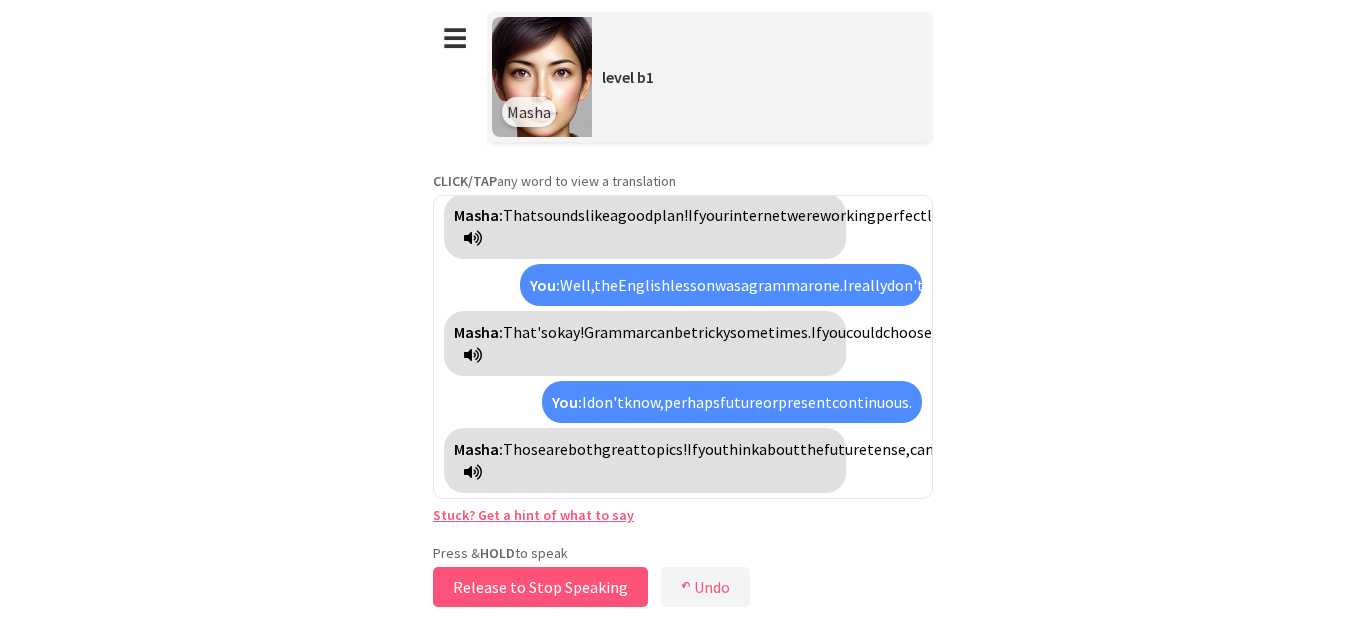 click on "Release to Stop Speaking" at bounding box center [540, 587] 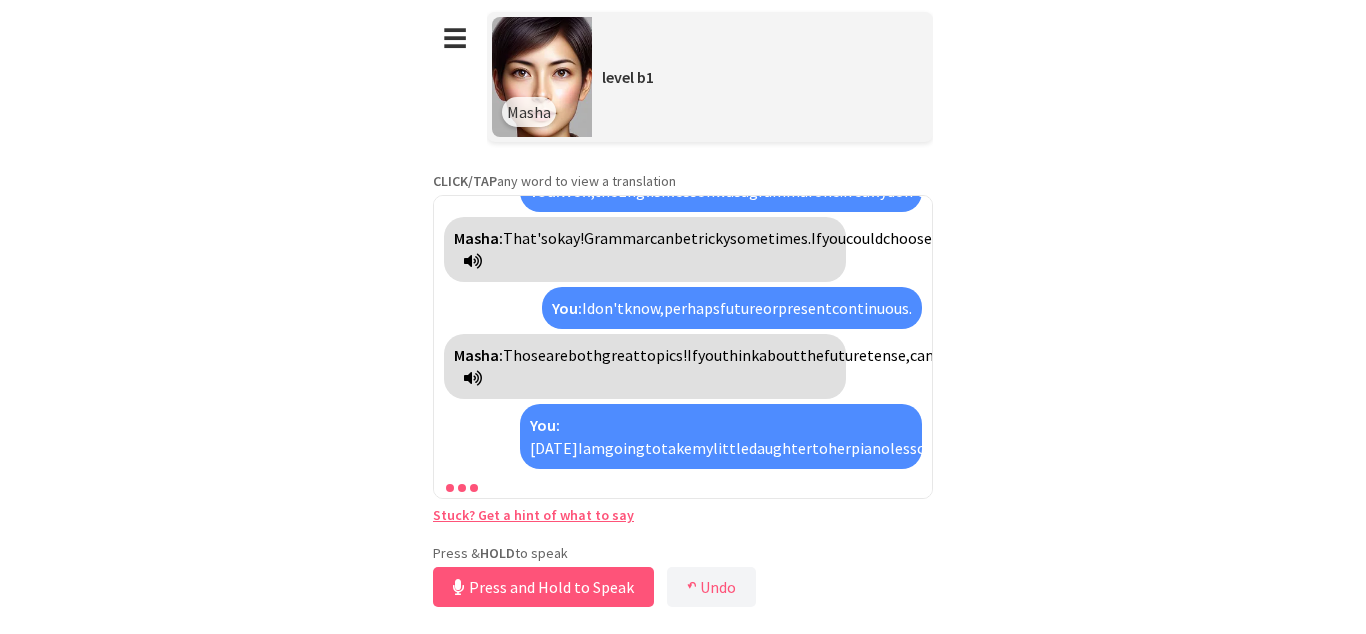scroll, scrollTop: 839, scrollLeft: 0, axis: vertical 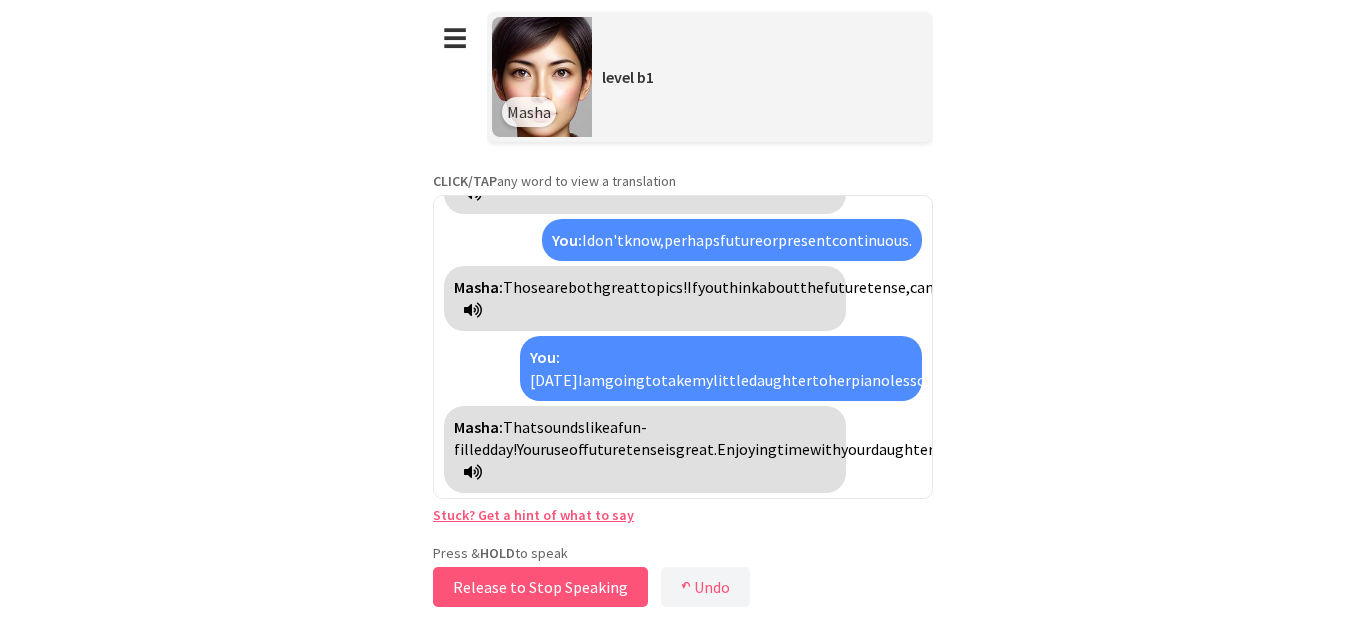 click on "Release to Stop Speaking" at bounding box center [540, 587] 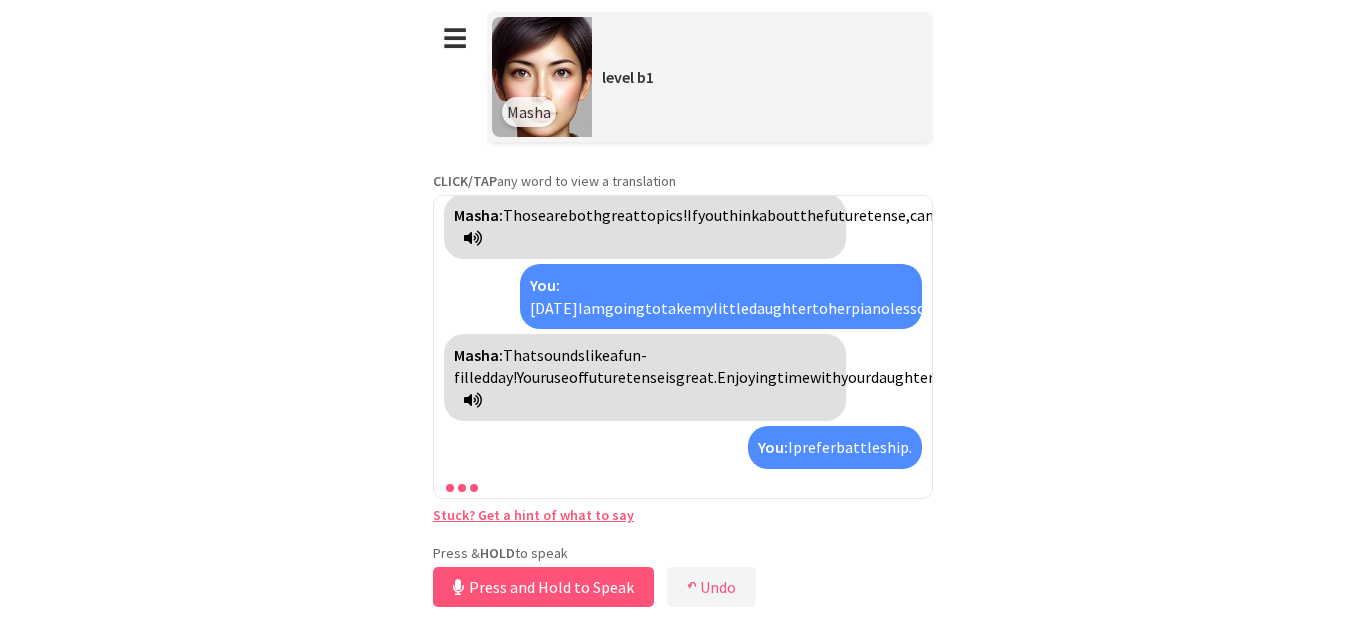 scroll, scrollTop: 1001, scrollLeft: 0, axis: vertical 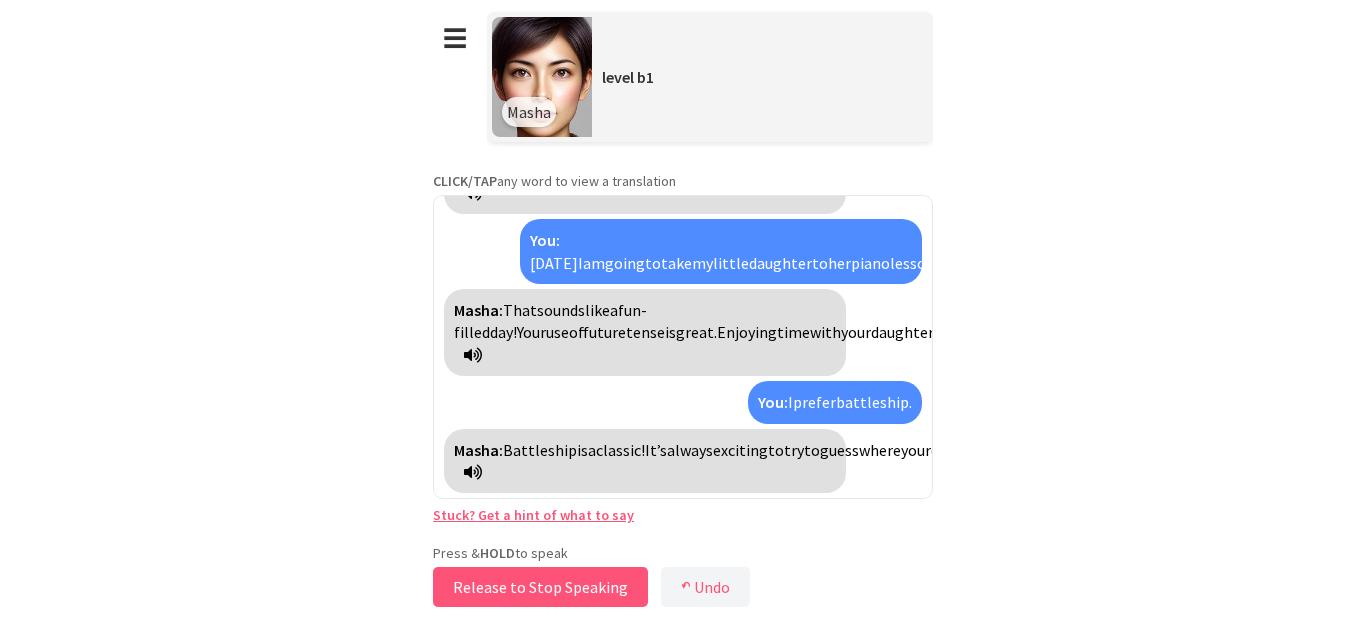click on "Release to Stop Speaking" at bounding box center [540, 587] 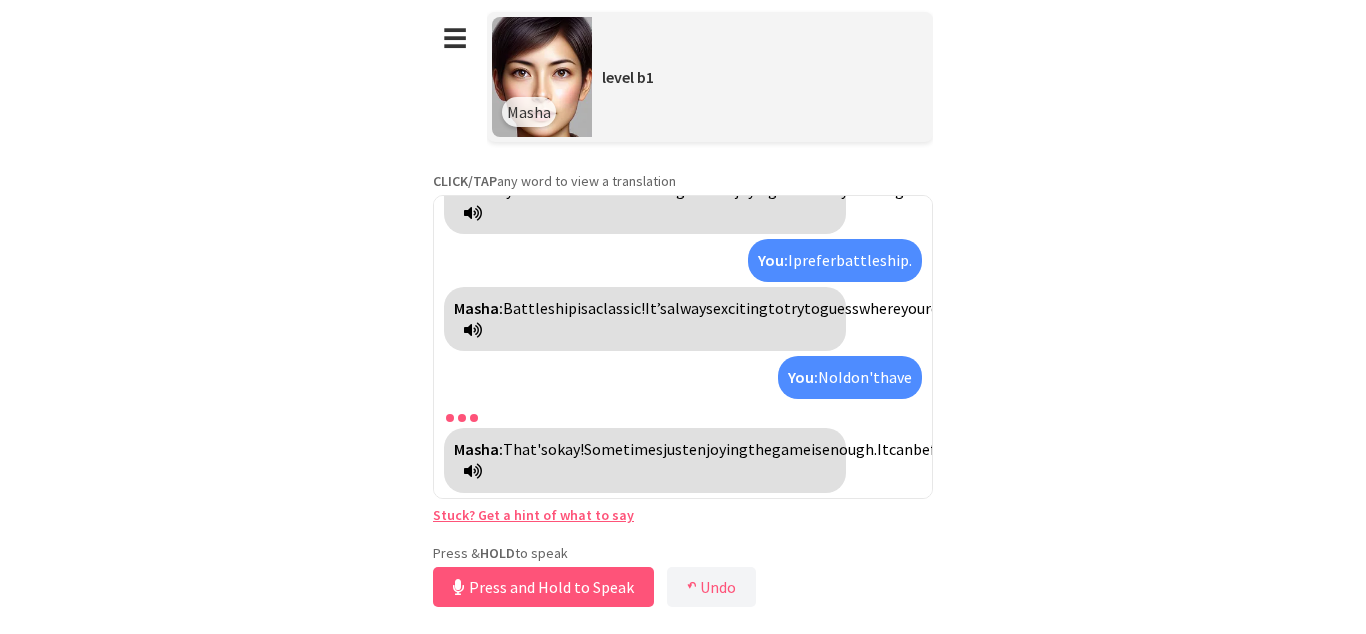 scroll, scrollTop: 1165, scrollLeft: 0, axis: vertical 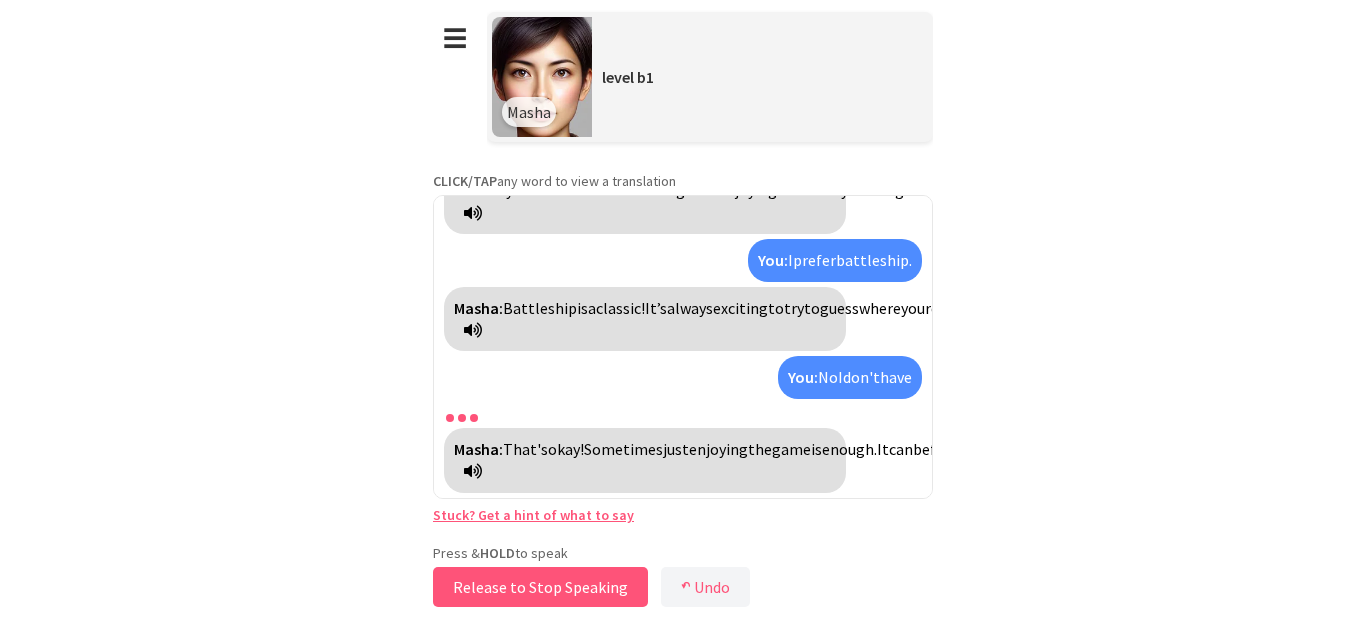 drag, startPoint x: 583, startPoint y: 587, endPoint x: 596, endPoint y: 590, distance: 13.341664 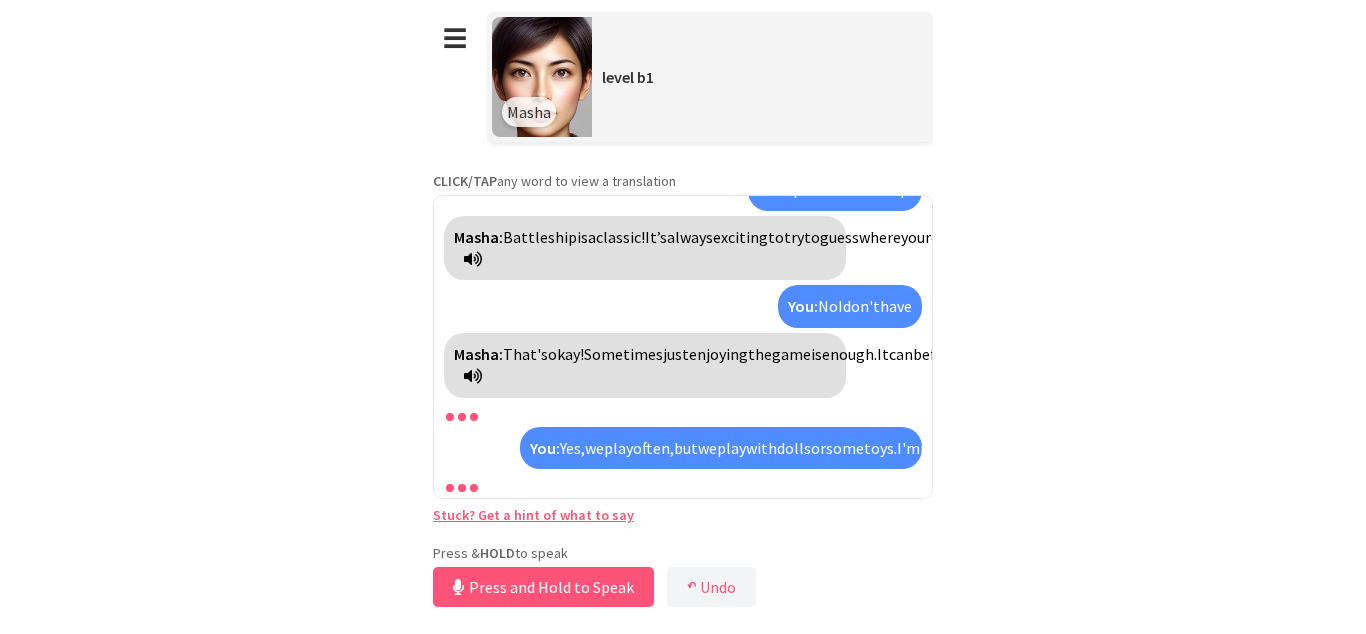 scroll, scrollTop: 1349, scrollLeft: 0, axis: vertical 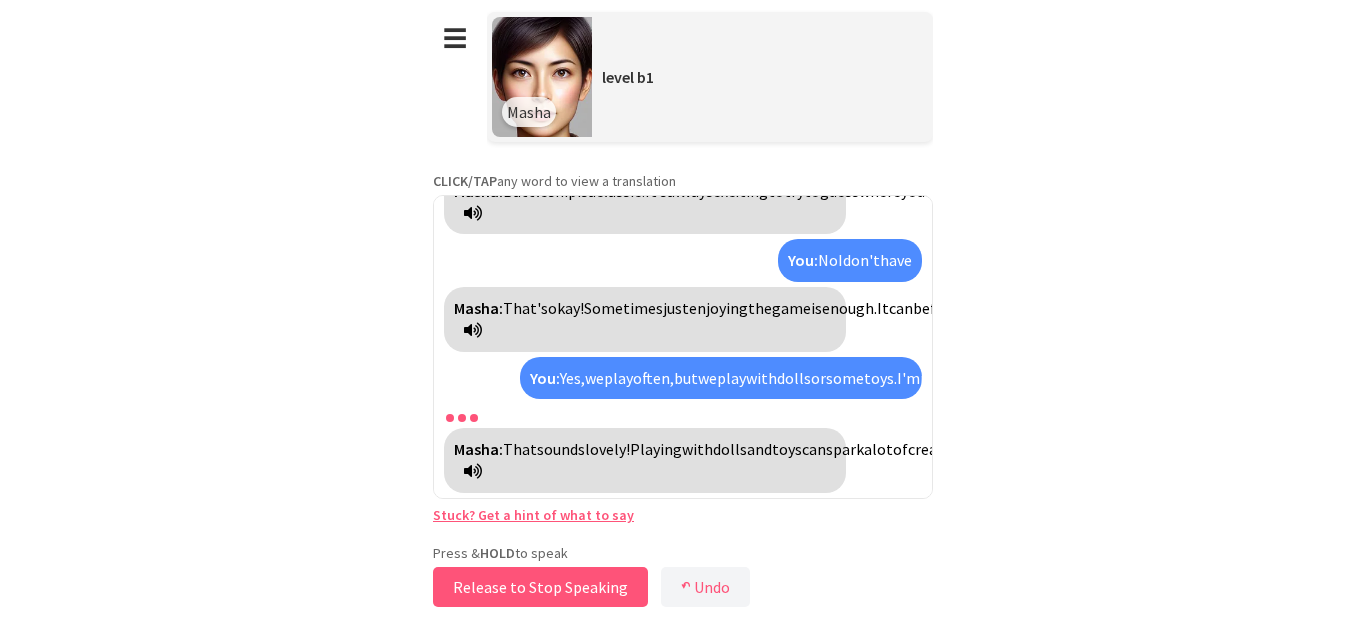 click on "Release to Stop Speaking" at bounding box center (540, 587) 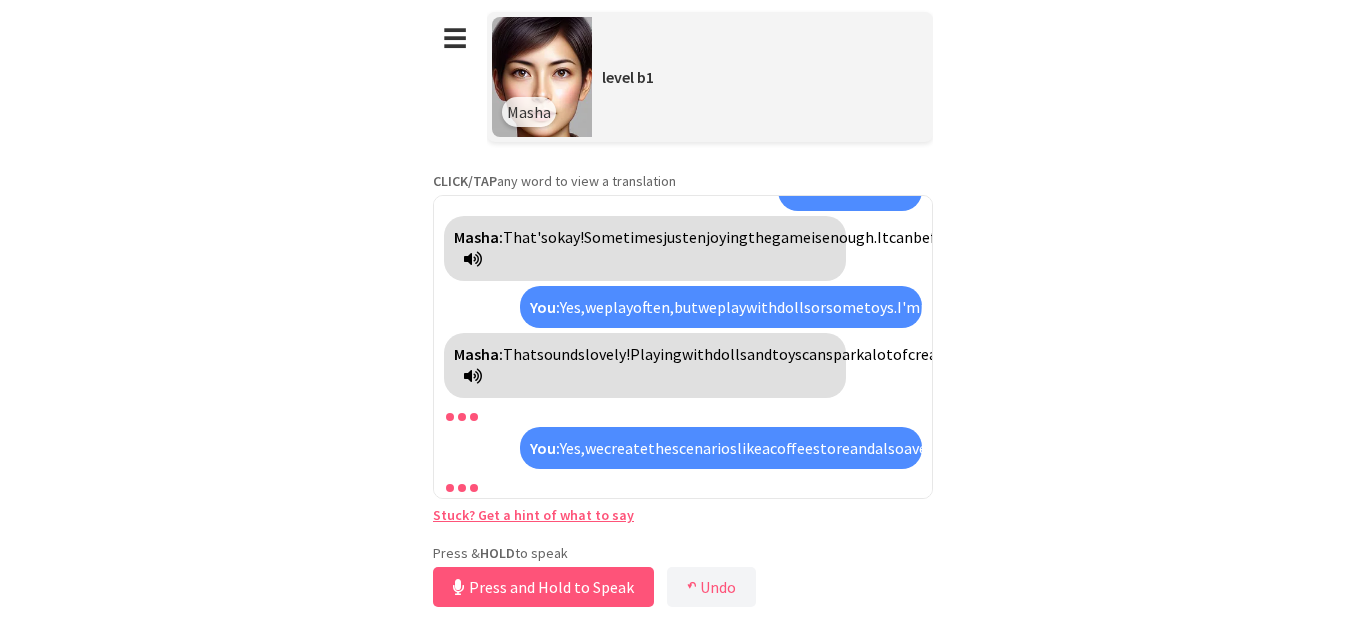 scroll, scrollTop: 1556, scrollLeft: 0, axis: vertical 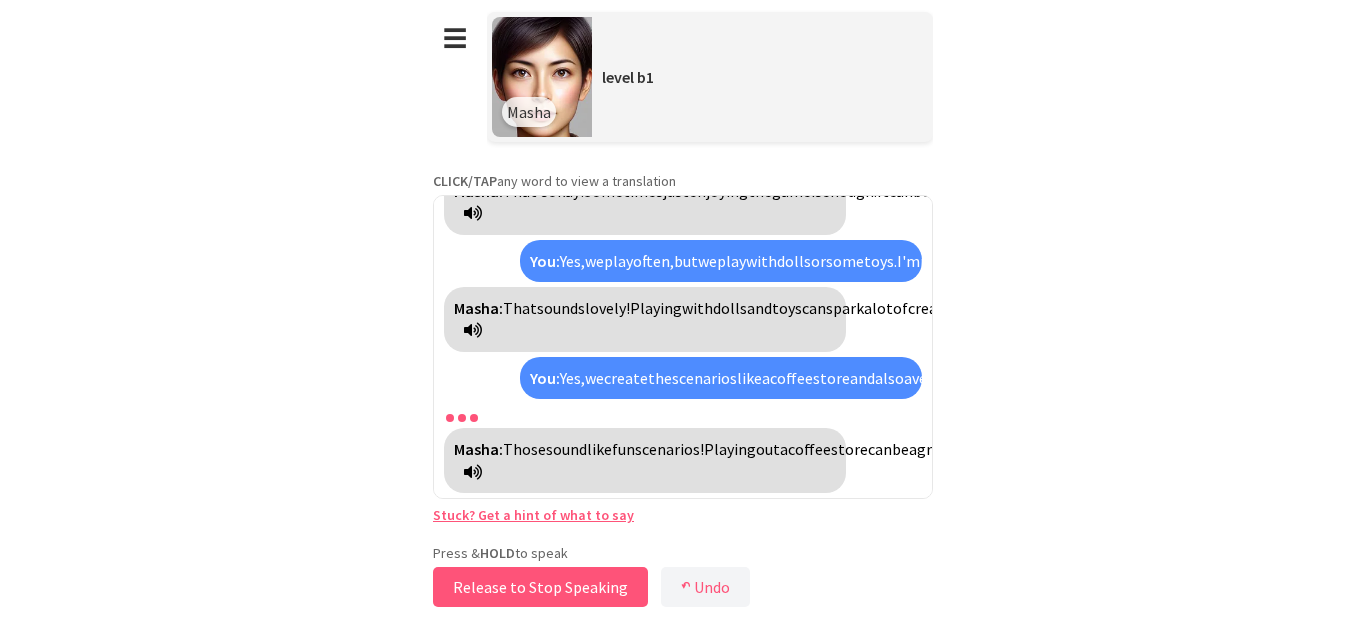 click on "Release to Stop Speaking" at bounding box center (540, 587) 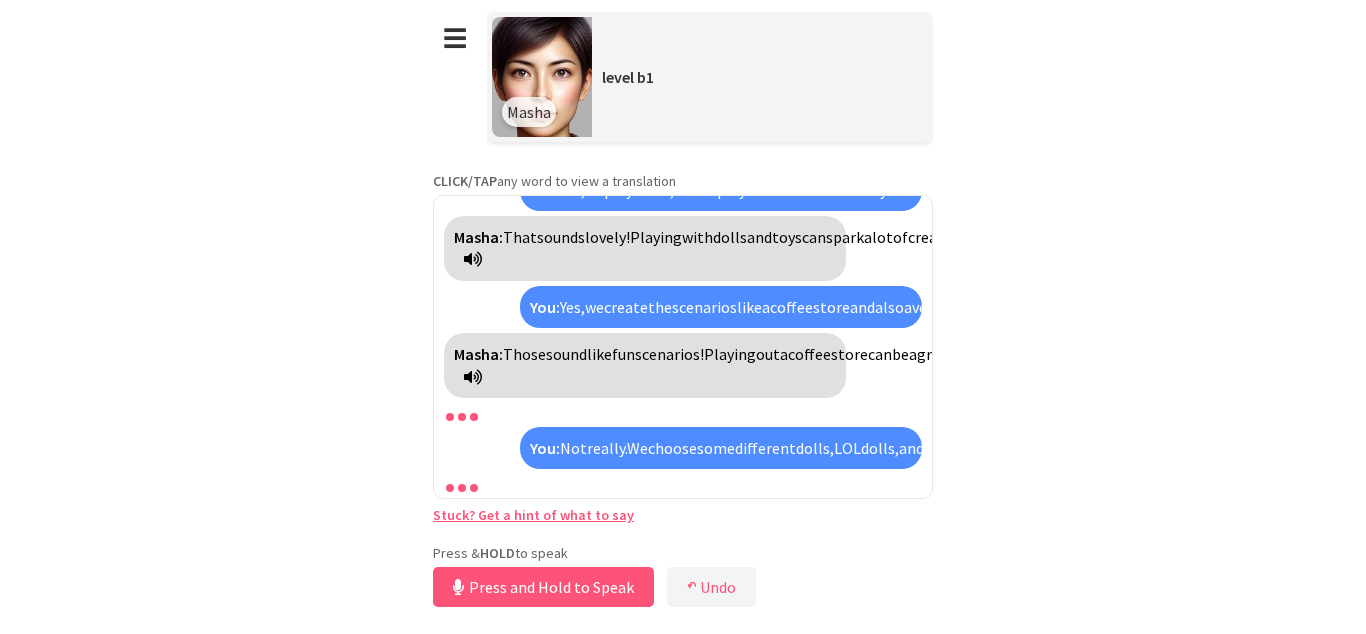 scroll, scrollTop: 1741, scrollLeft: 0, axis: vertical 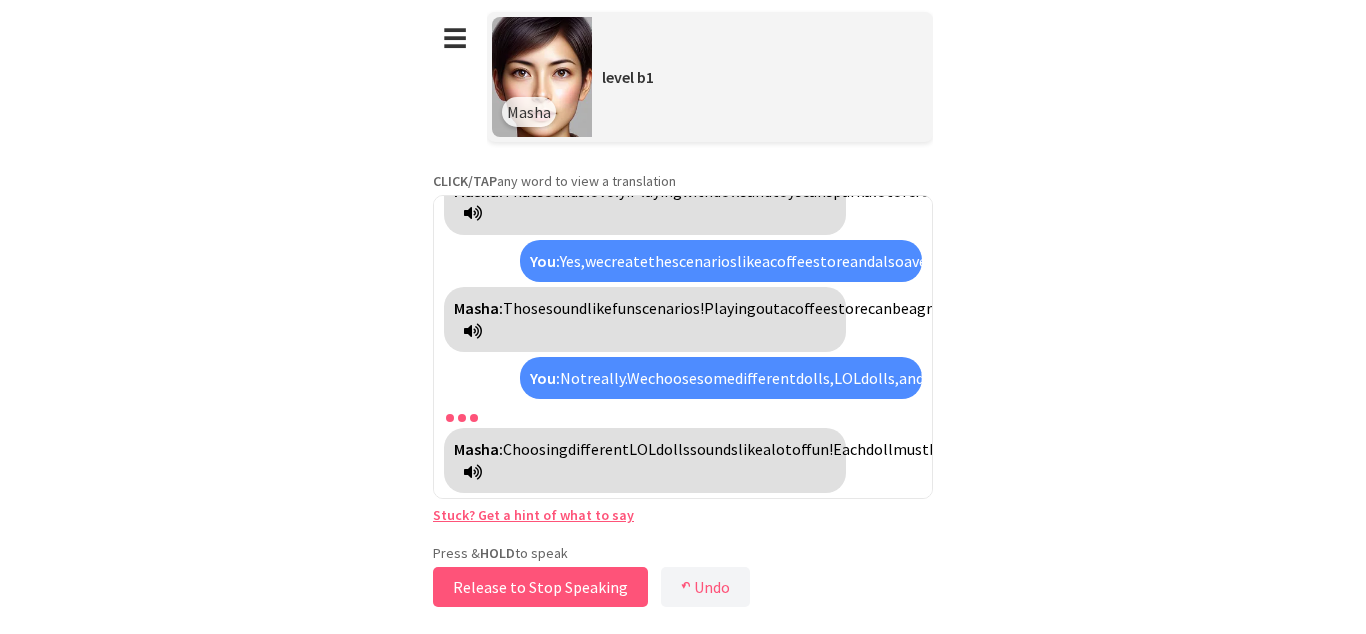click on "Release to Stop Speaking" at bounding box center (540, 587) 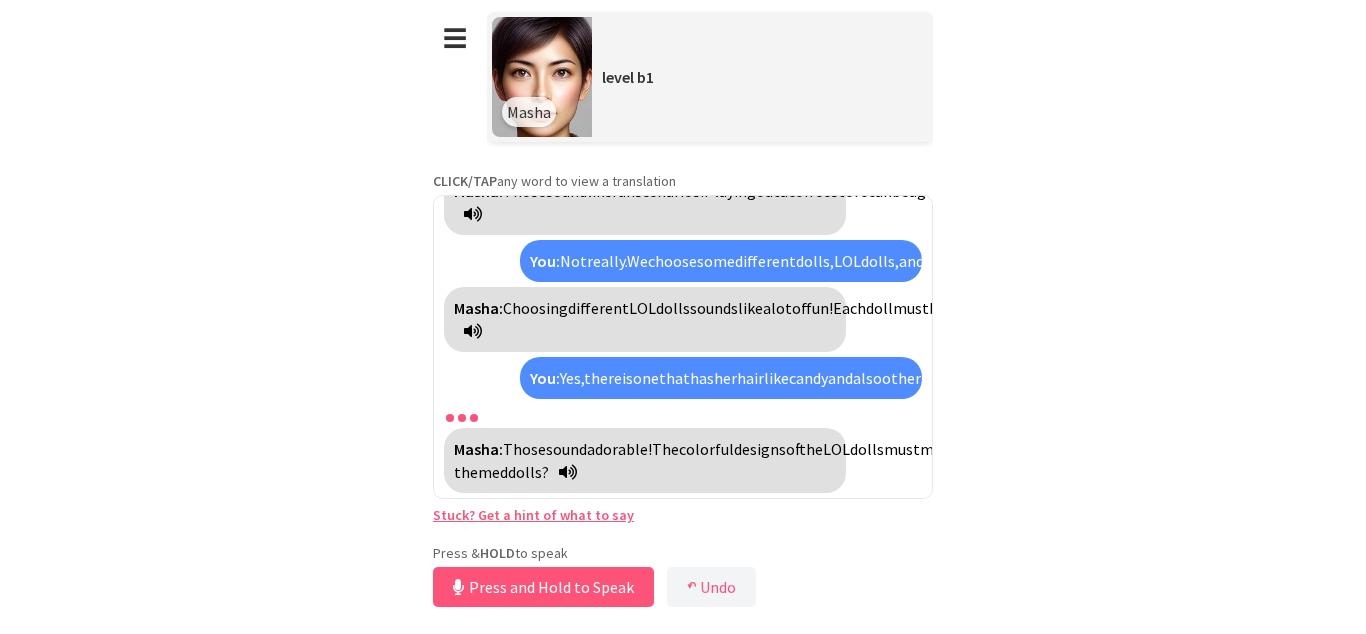 scroll, scrollTop: 1970, scrollLeft: 0, axis: vertical 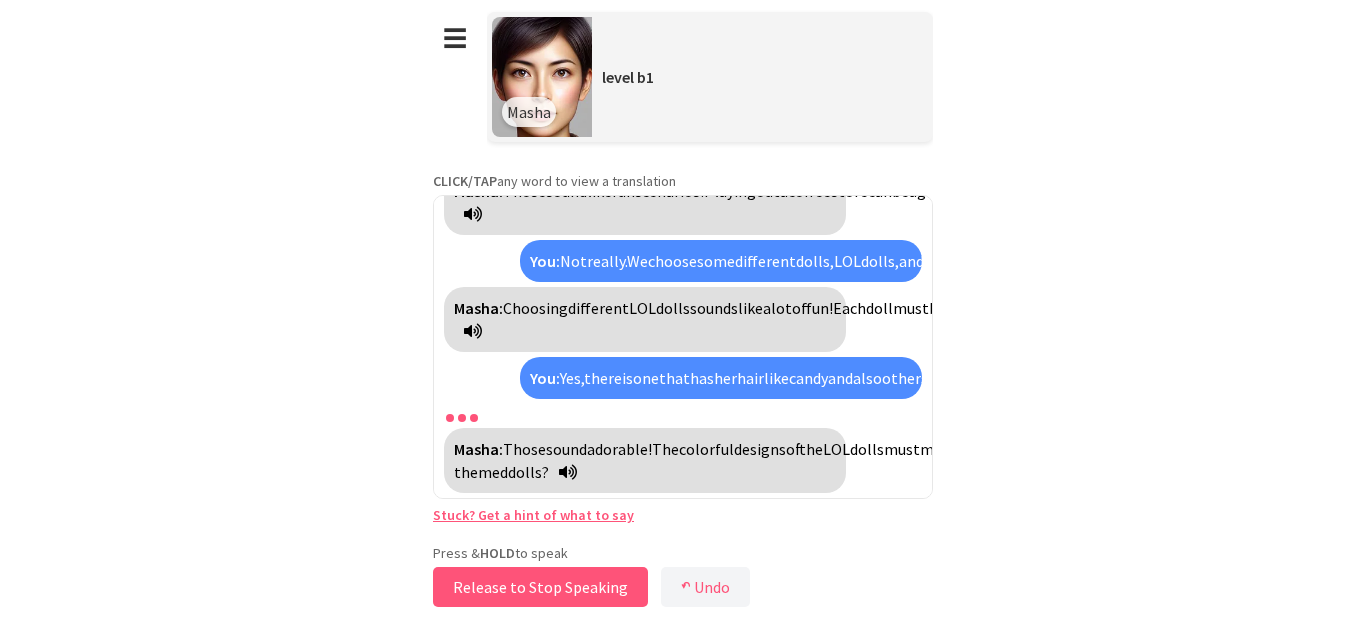 click on "Release to Stop Speaking" at bounding box center [540, 587] 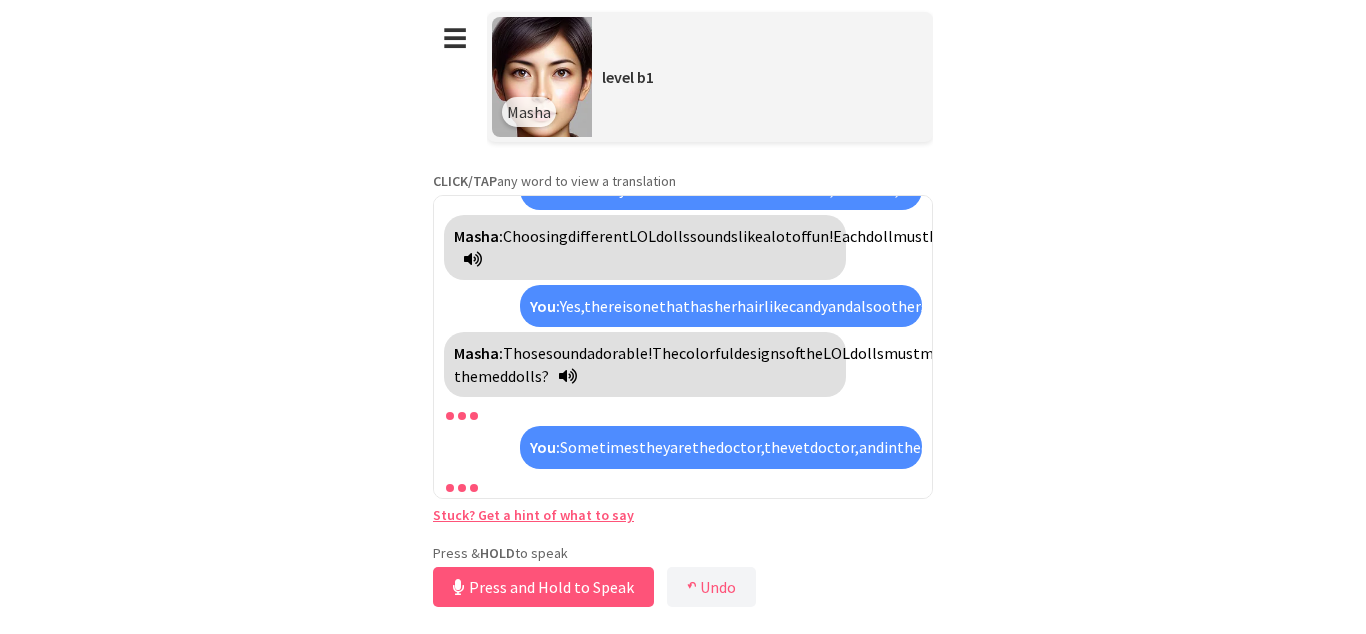scroll, scrollTop: 2266, scrollLeft: 0, axis: vertical 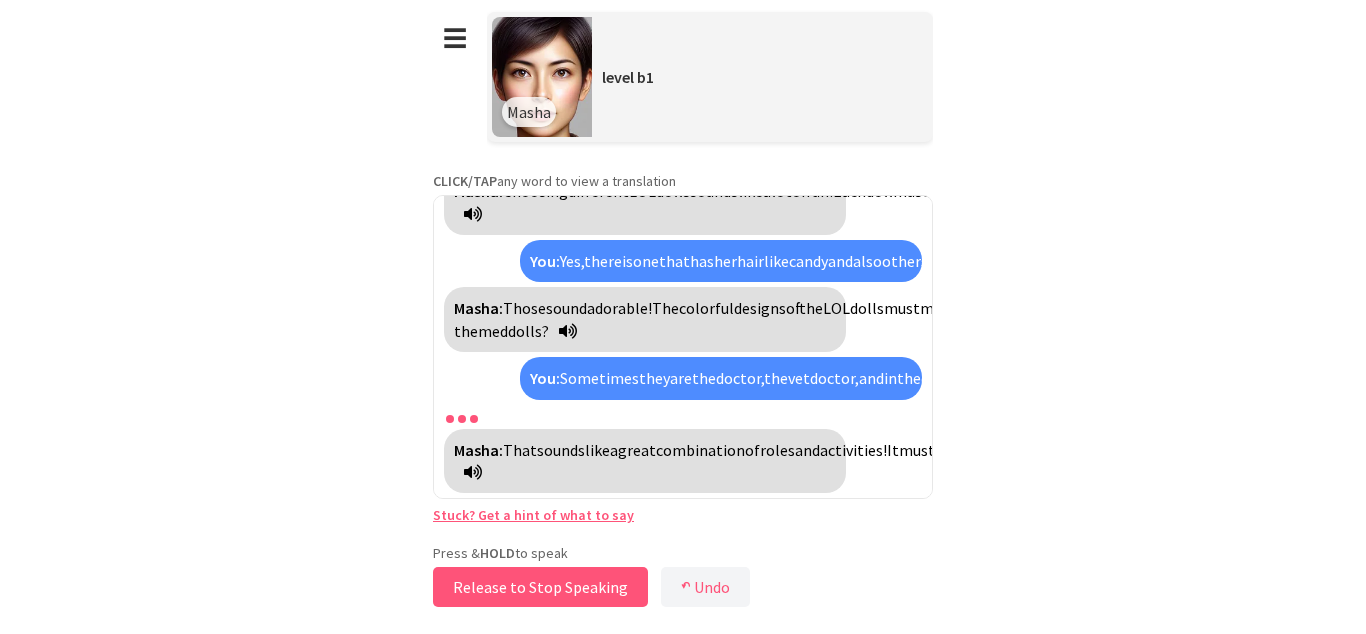 click on "Release to Stop Speaking" at bounding box center [540, 587] 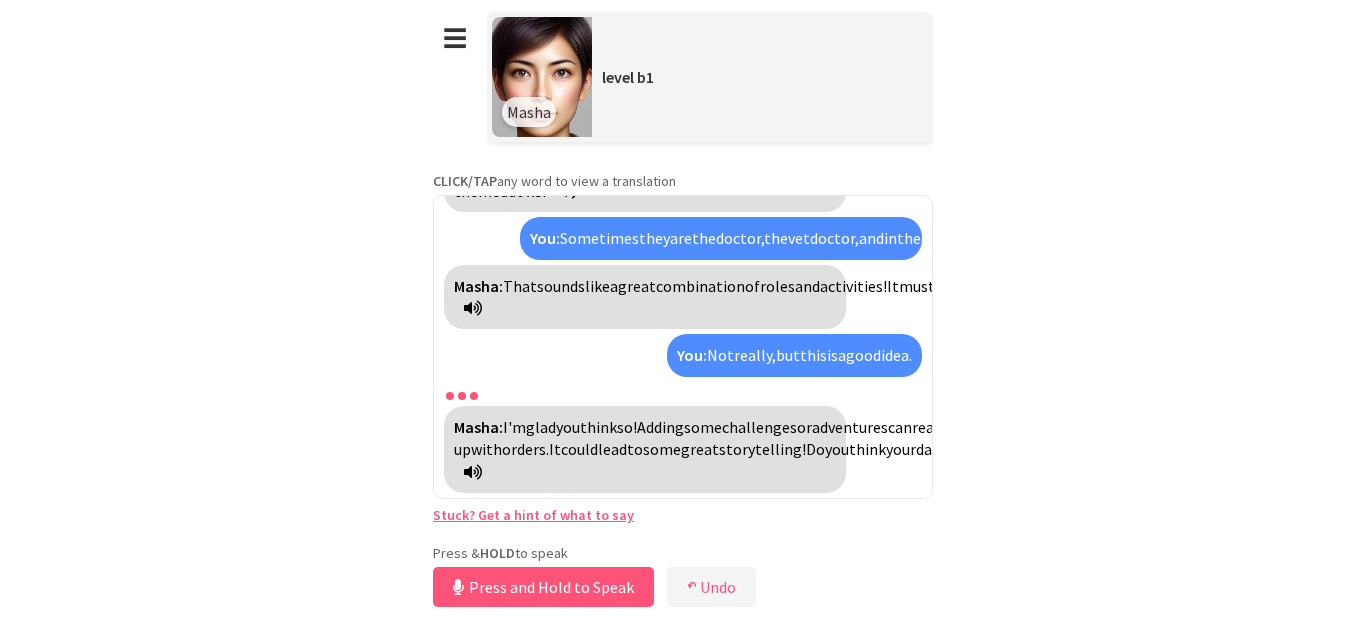 scroll, scrollTop: 2495, scrollLeft: 0, axis: vertical 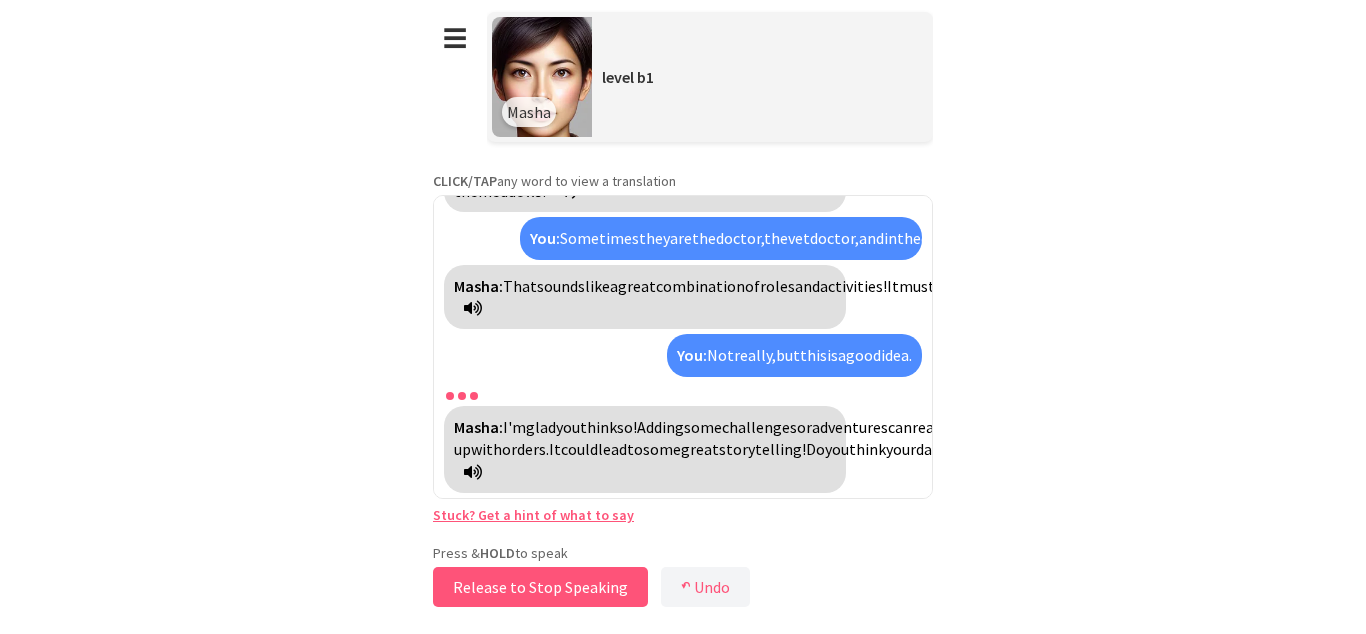 click on "Release to Stop Speaking" at bounding box center (540, 587) 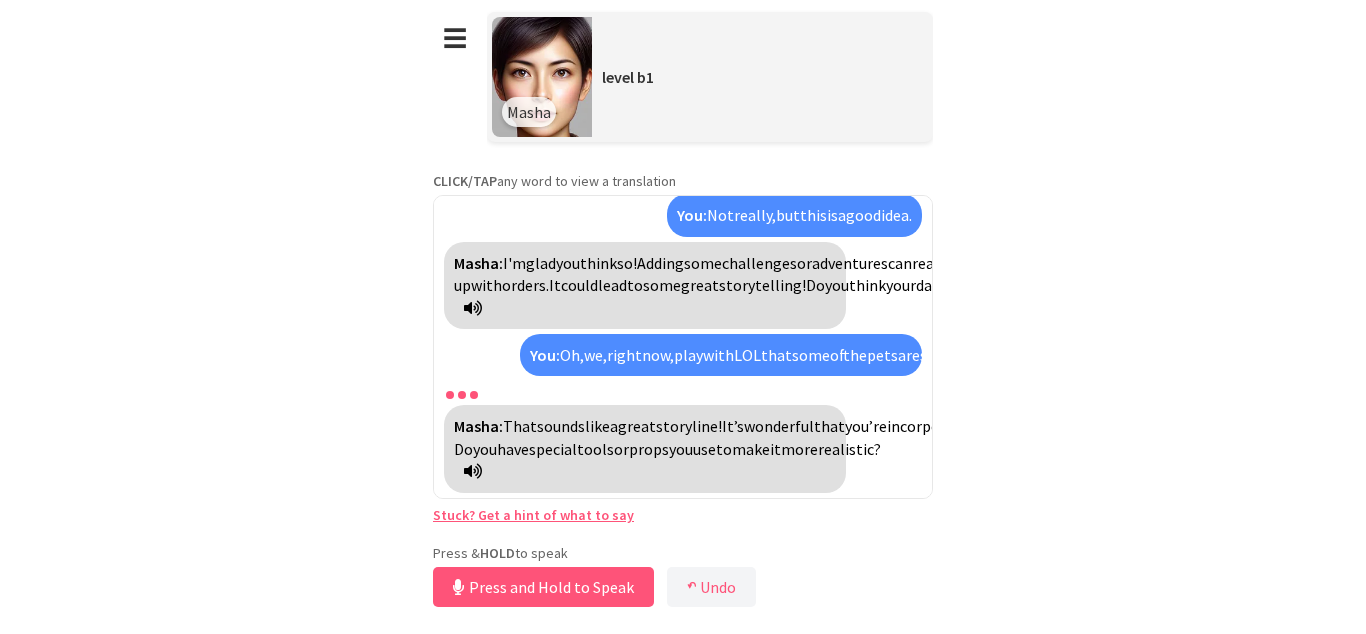 scroll, scrollTop: 2769, scrollLeft: 0, axis: vertical 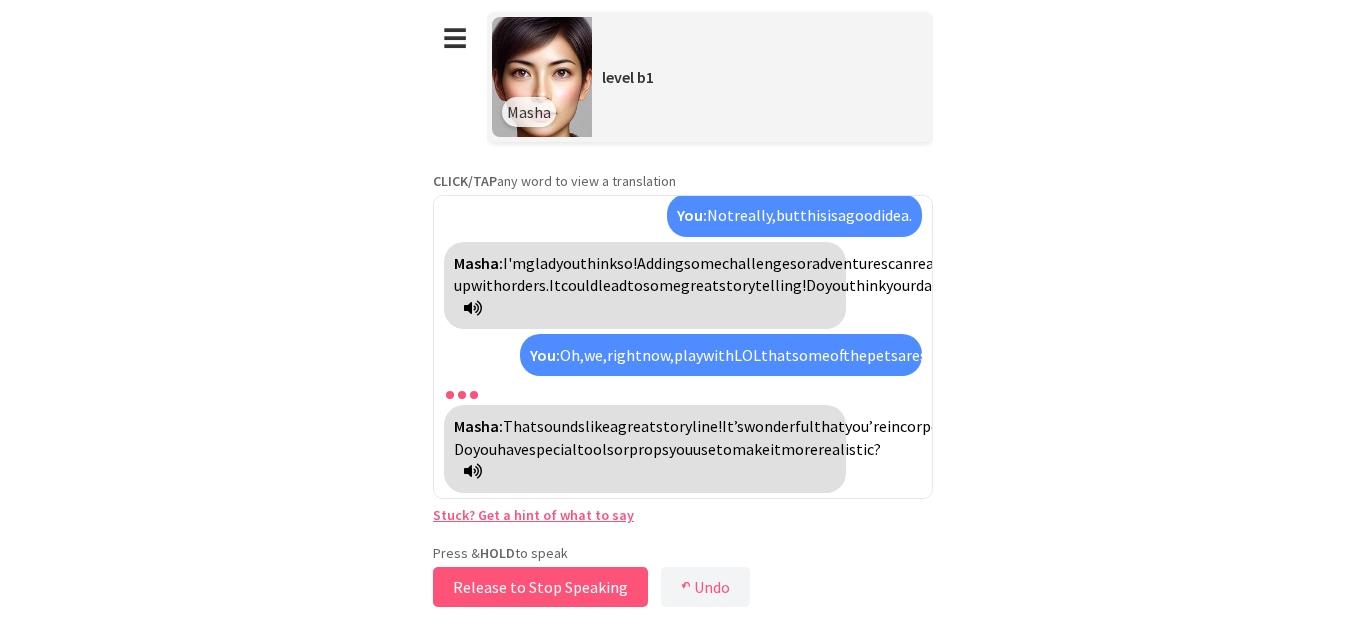 click on "Release to Stop Speaking" at bounding box center (540, 587) 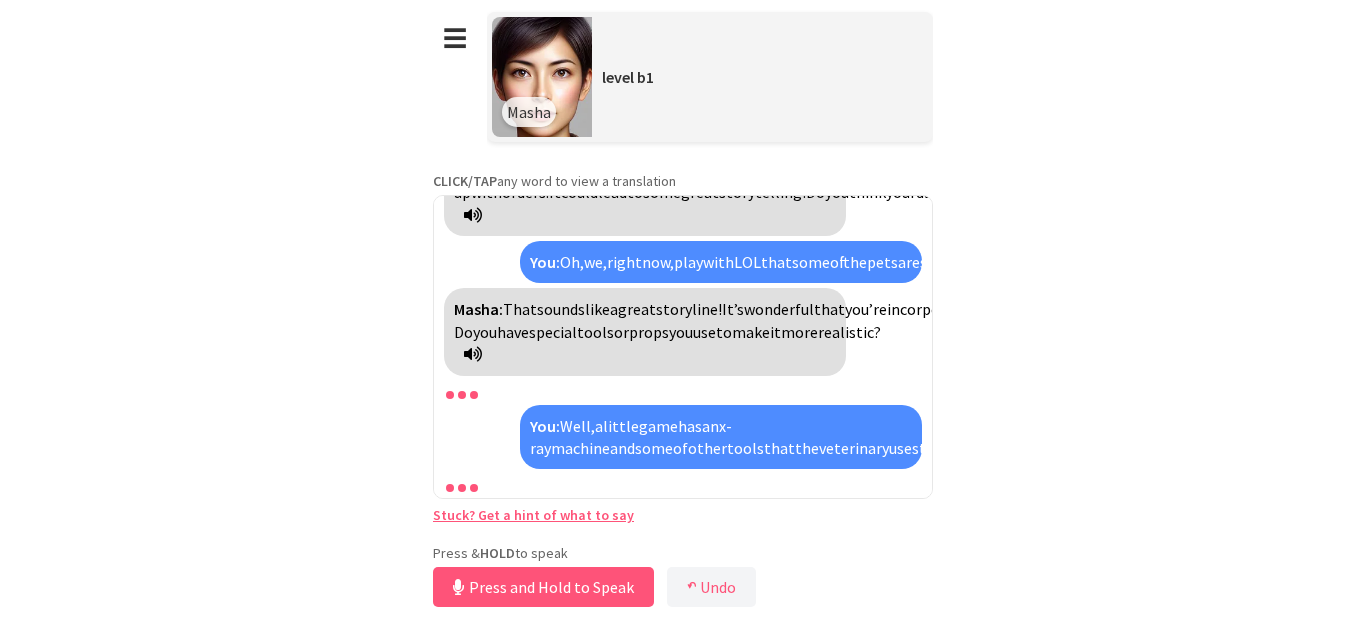 scroll, scrollTop: 3043, scrollLeft: 0, axis: vertical 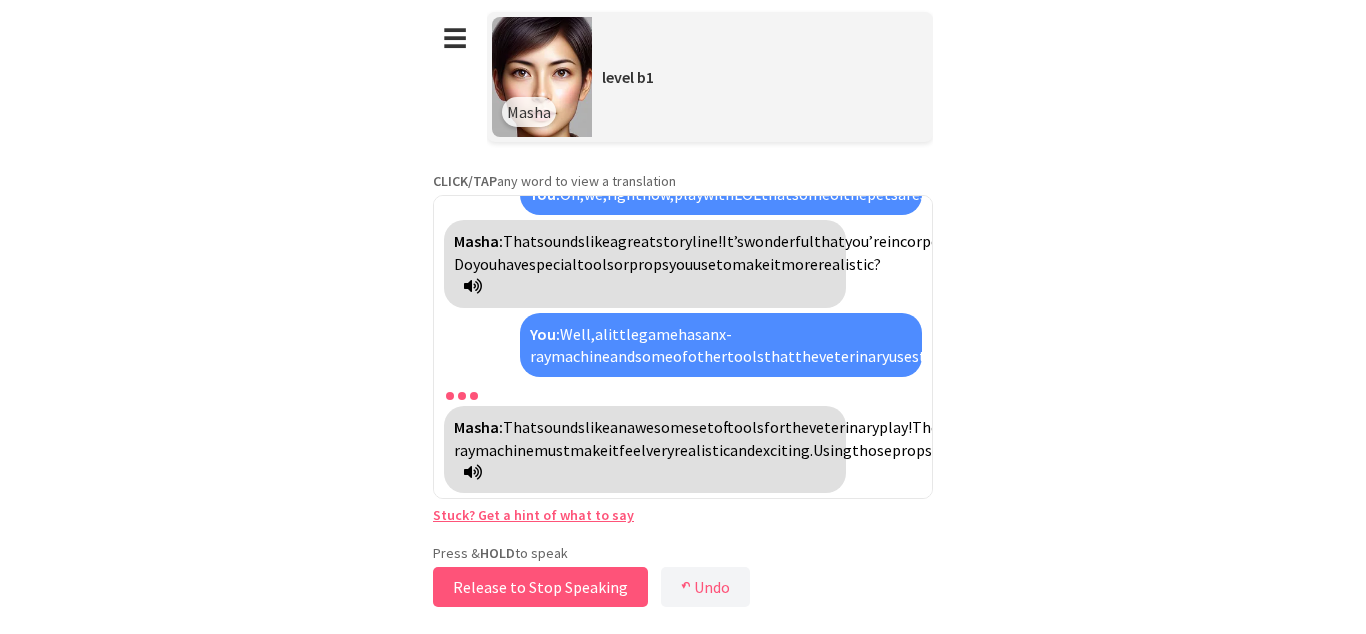 click on "Release to Stop Speaking" at bounding box center (540, 587) 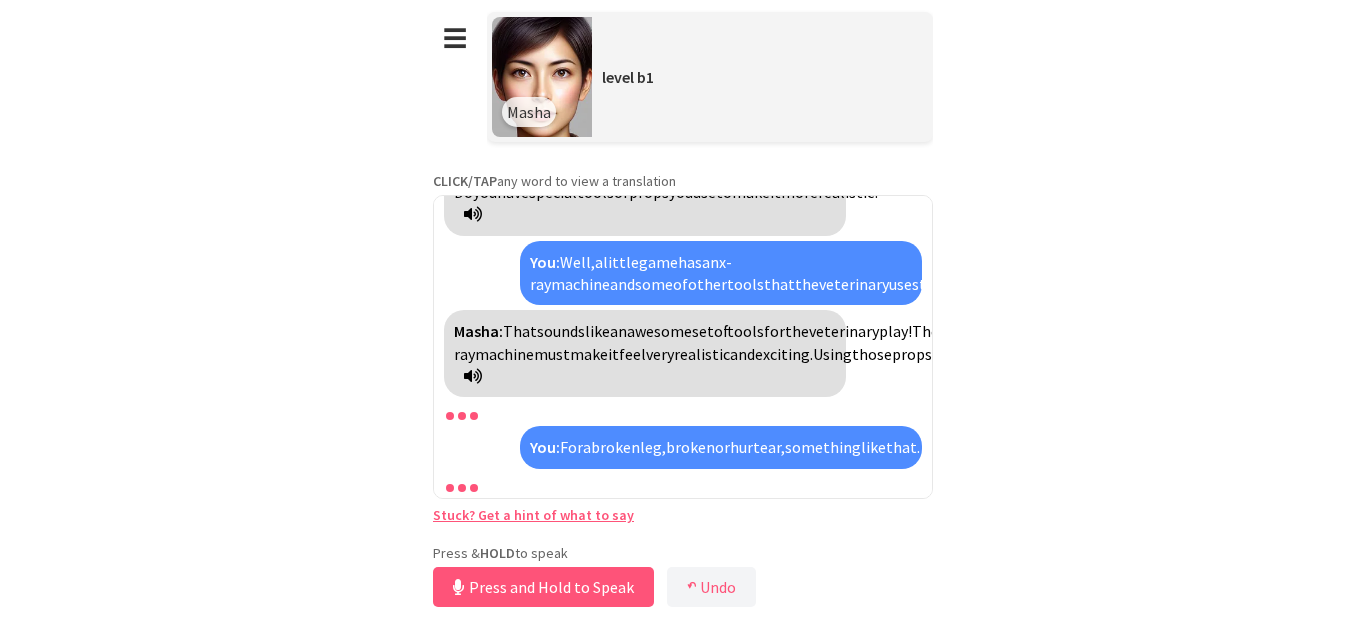 scroll, scrollTop: 3295, scrollLeft: 0, axis: vertical 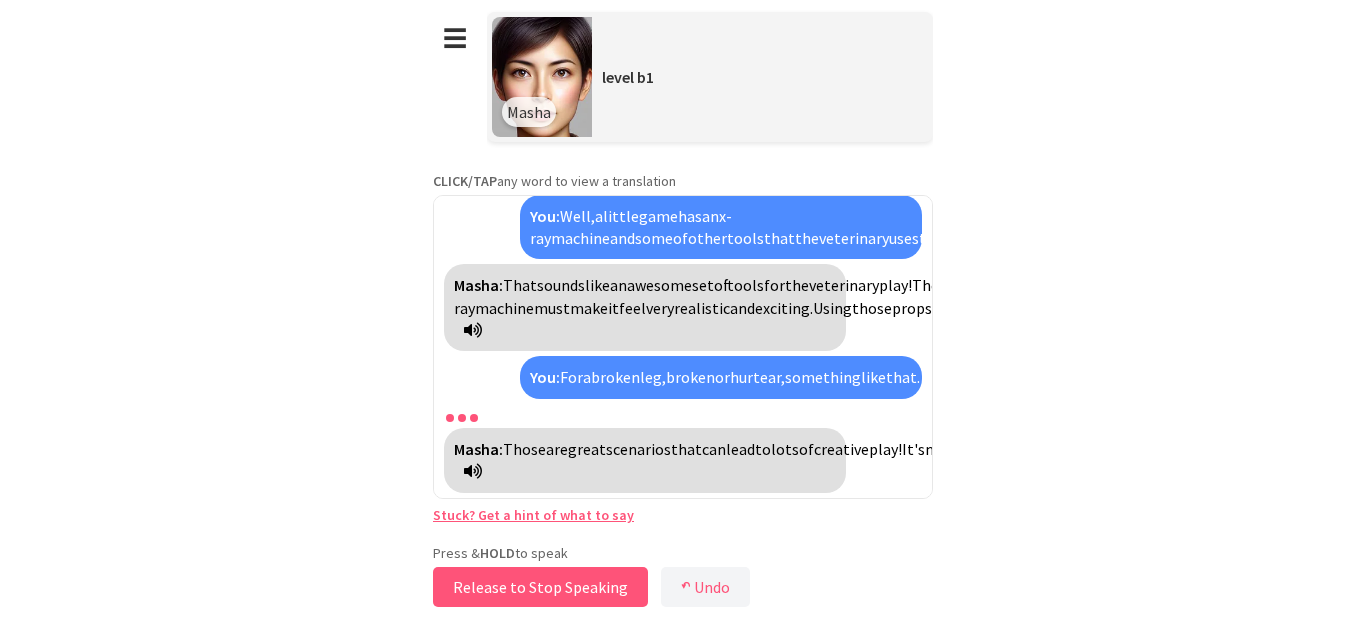 click on "Release to Stop Speaking" at bounding box center [540, 587] 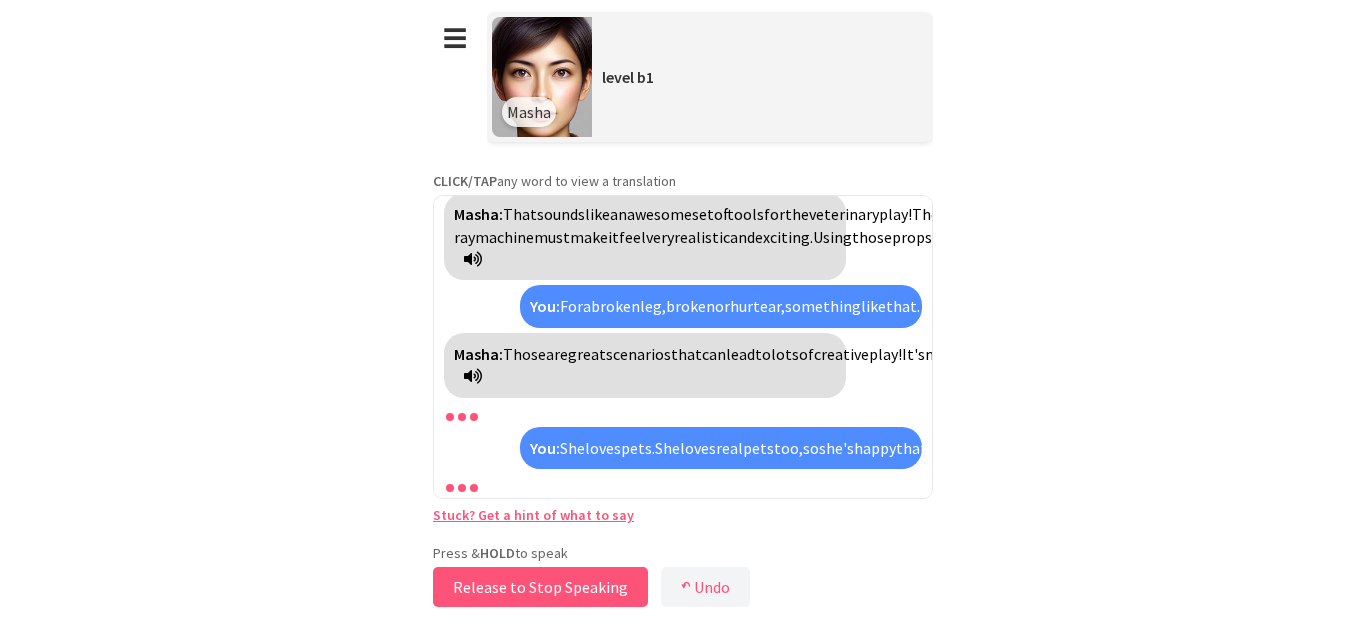 scroll, scrollTop: 3389, scrollLeft: 0, axis: vertical 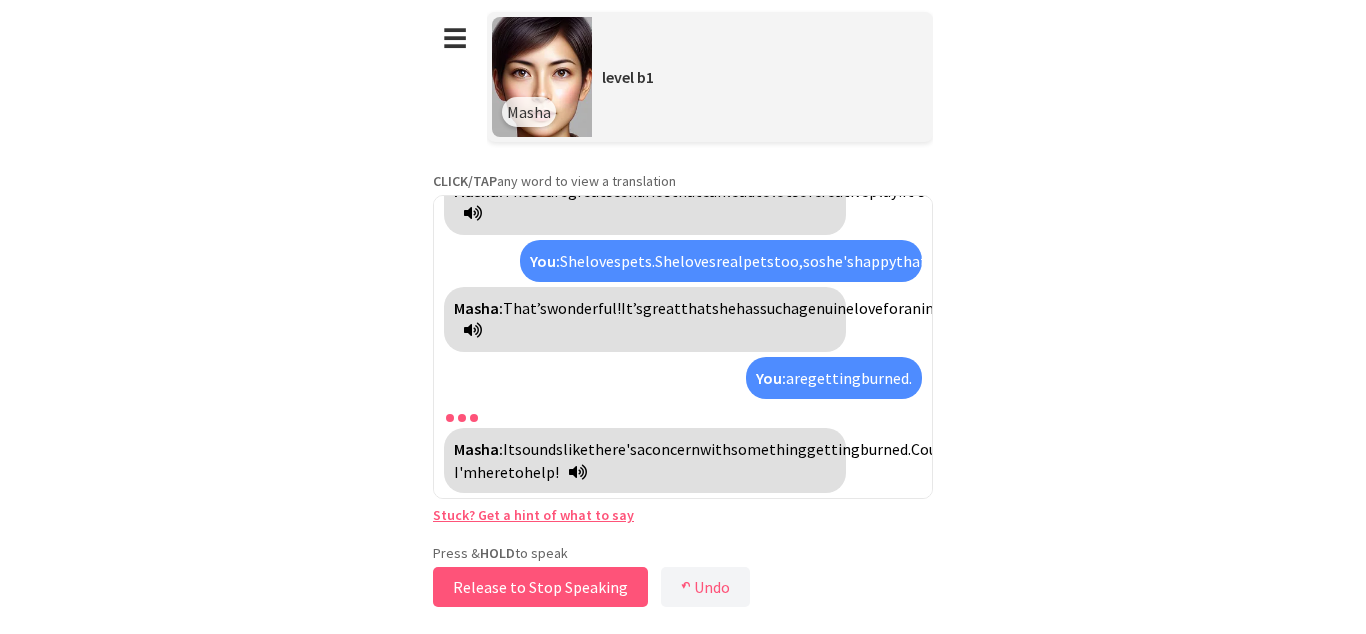click on "Release to Stop Speaking" at bounding box center [540, 587] 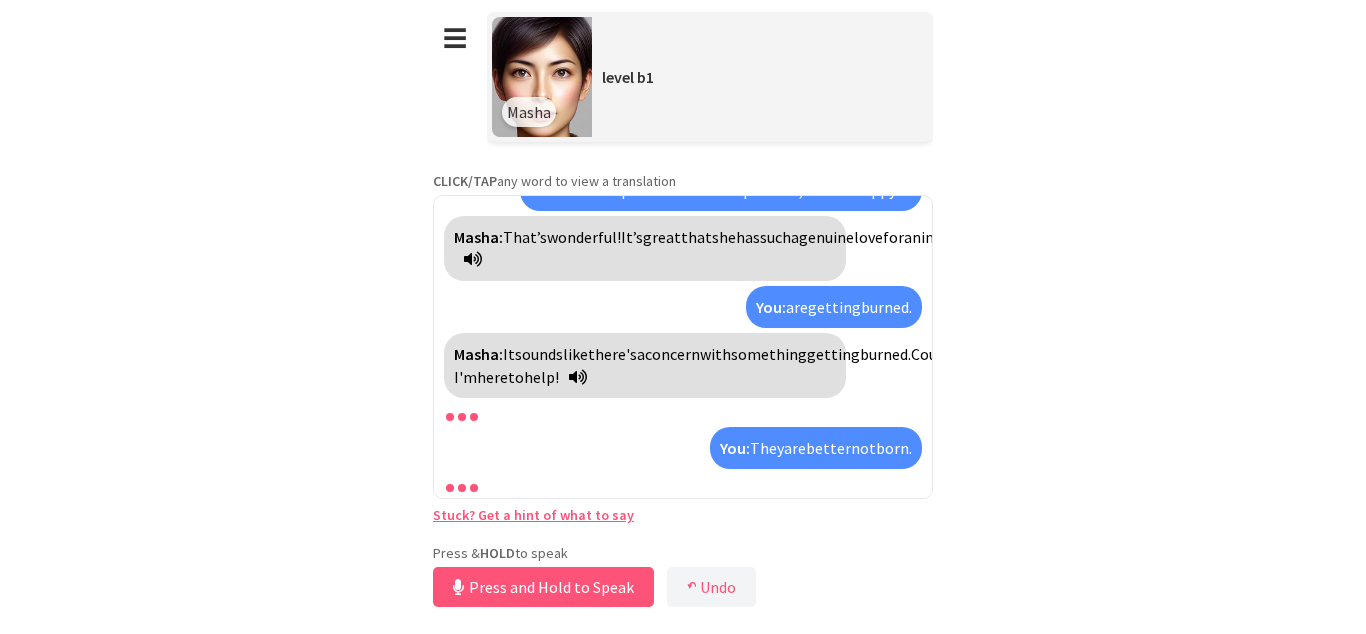 scroll, scrollTop: 3826, scrollLeft: 0, axis: vertical 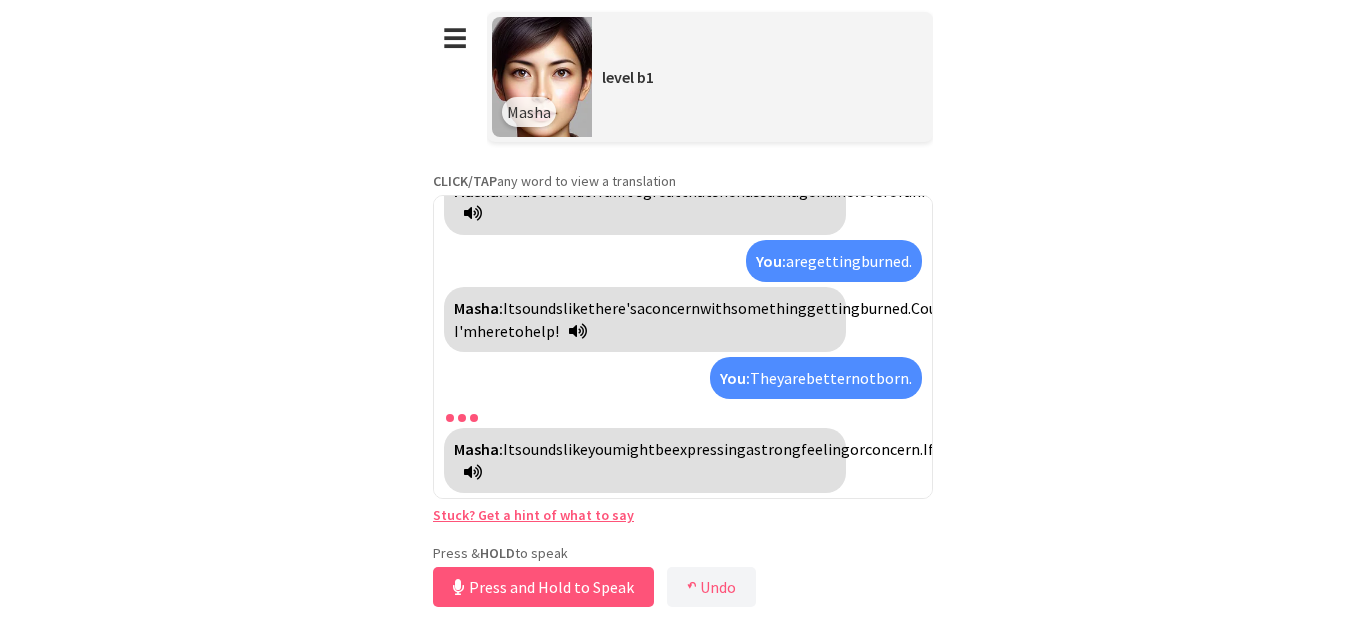 click on "listen" at bounding box center (1319, 449) 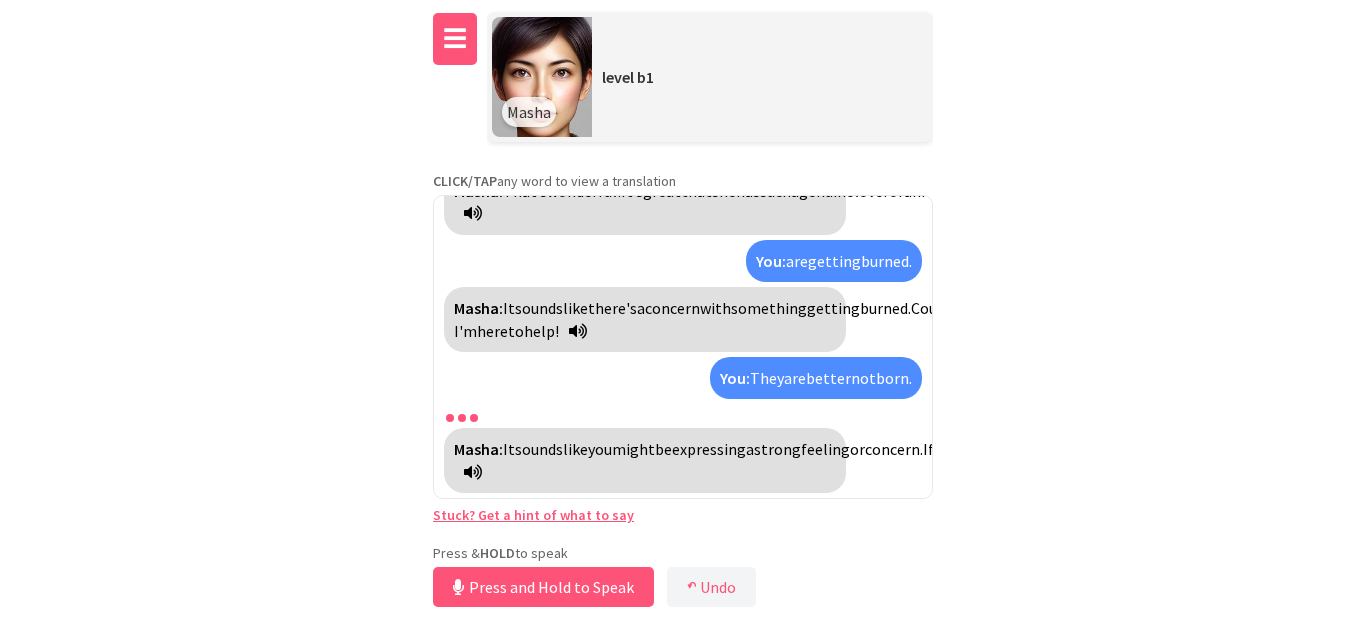 click on "☰" at bounding box center (455, 39) 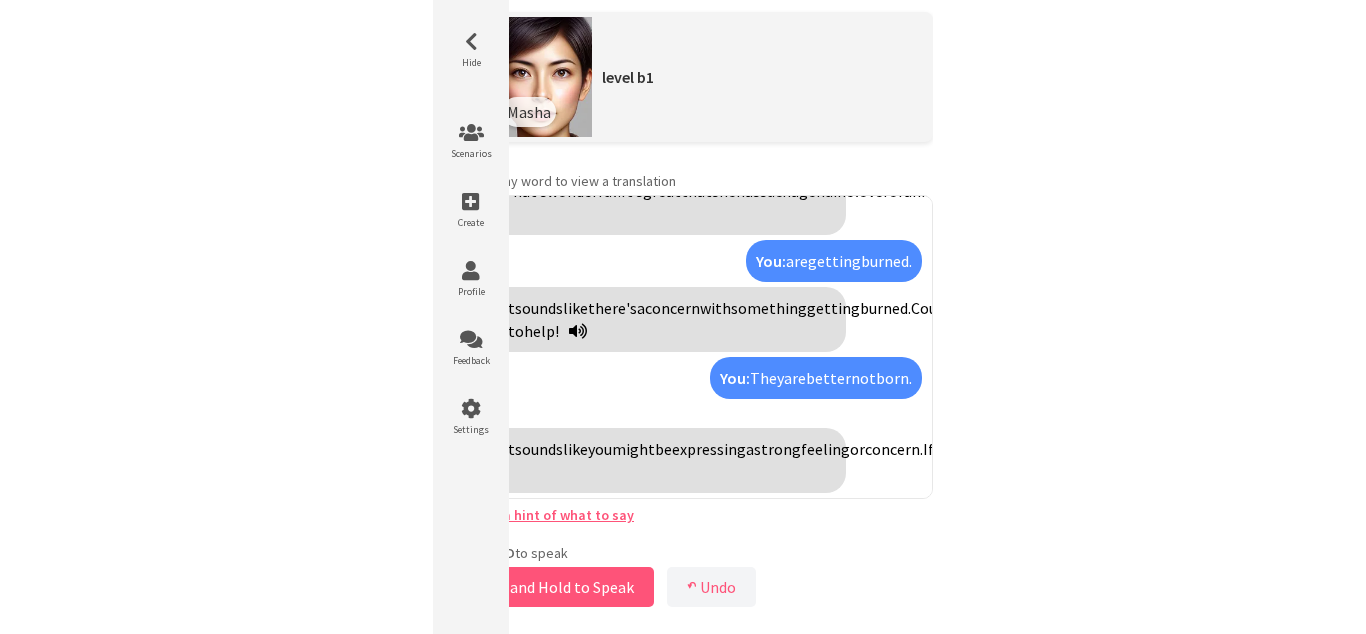 click on "**********" at bounding box center [683, 317] 